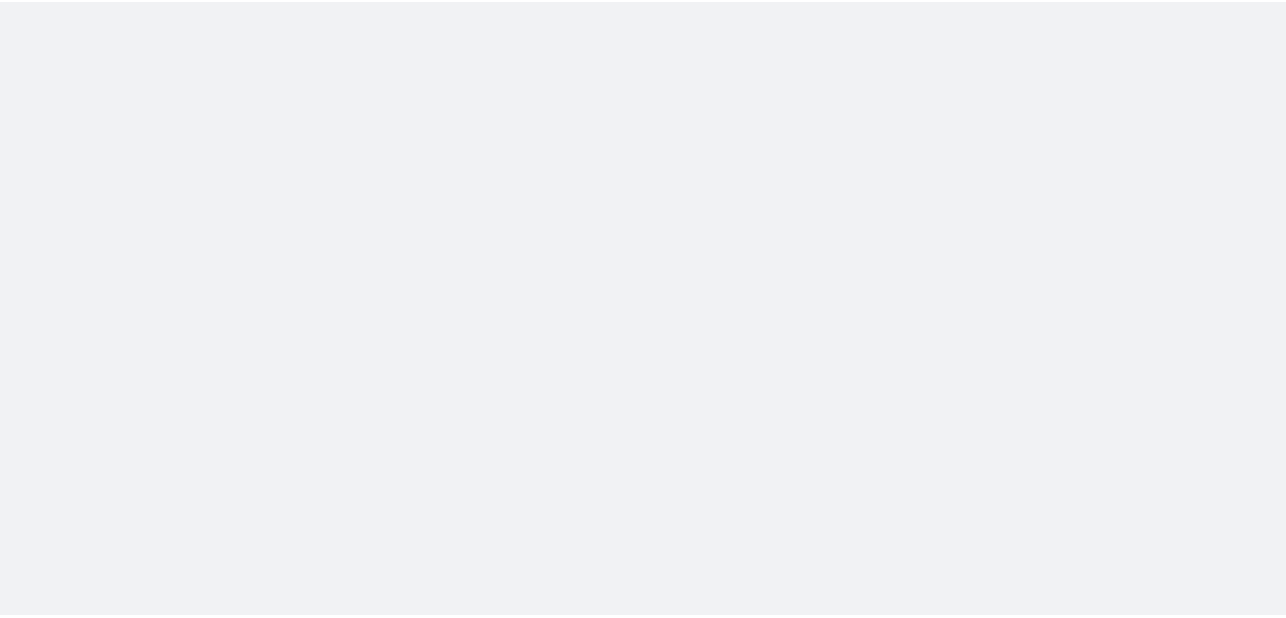 scroll, scrollTop: 0, scrollLeft: 0, axis: both 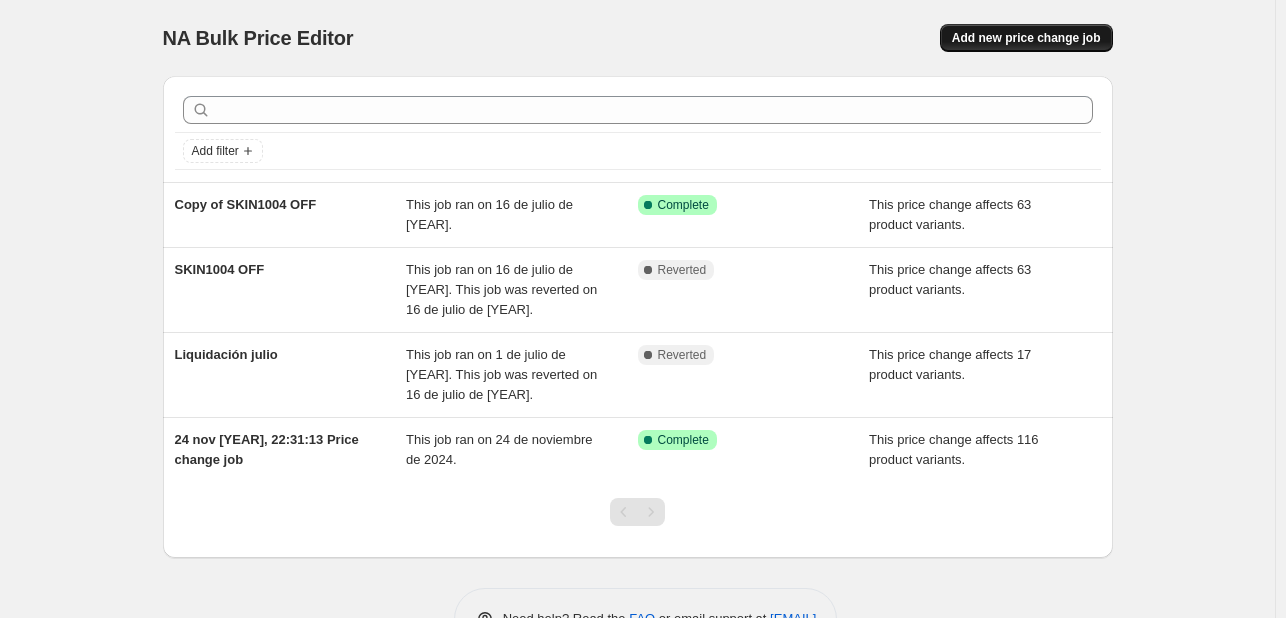 click on "Add new price change job" at bounding box center [1026, 38] 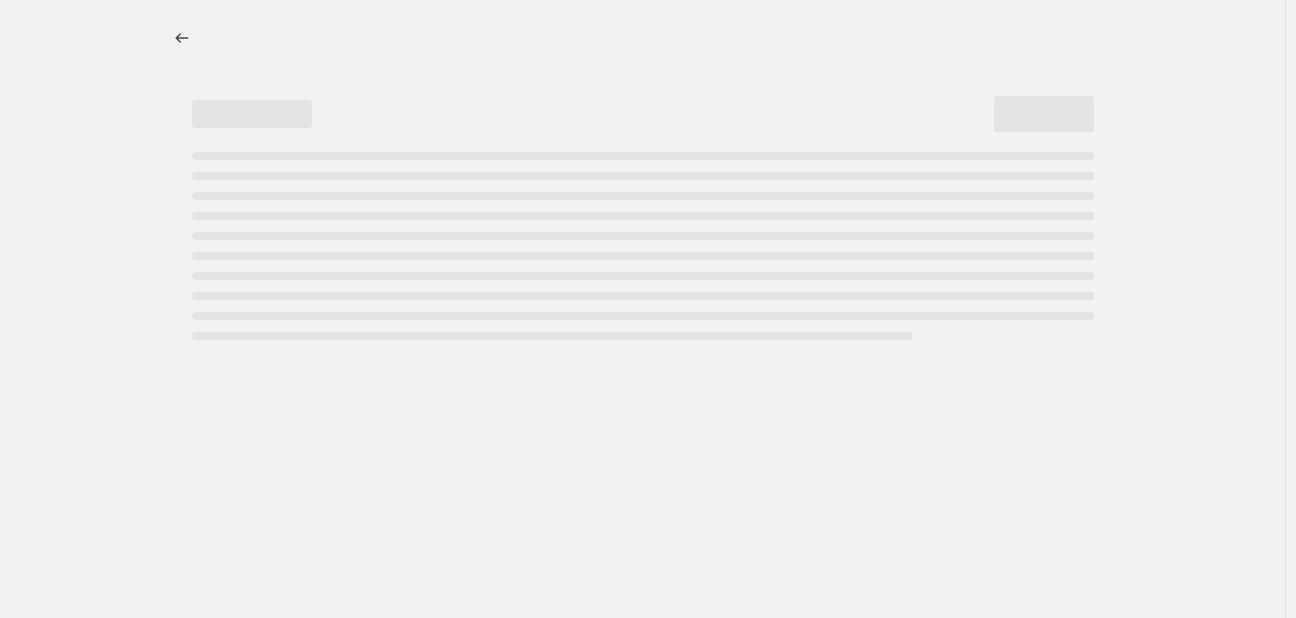 select on "percentage" 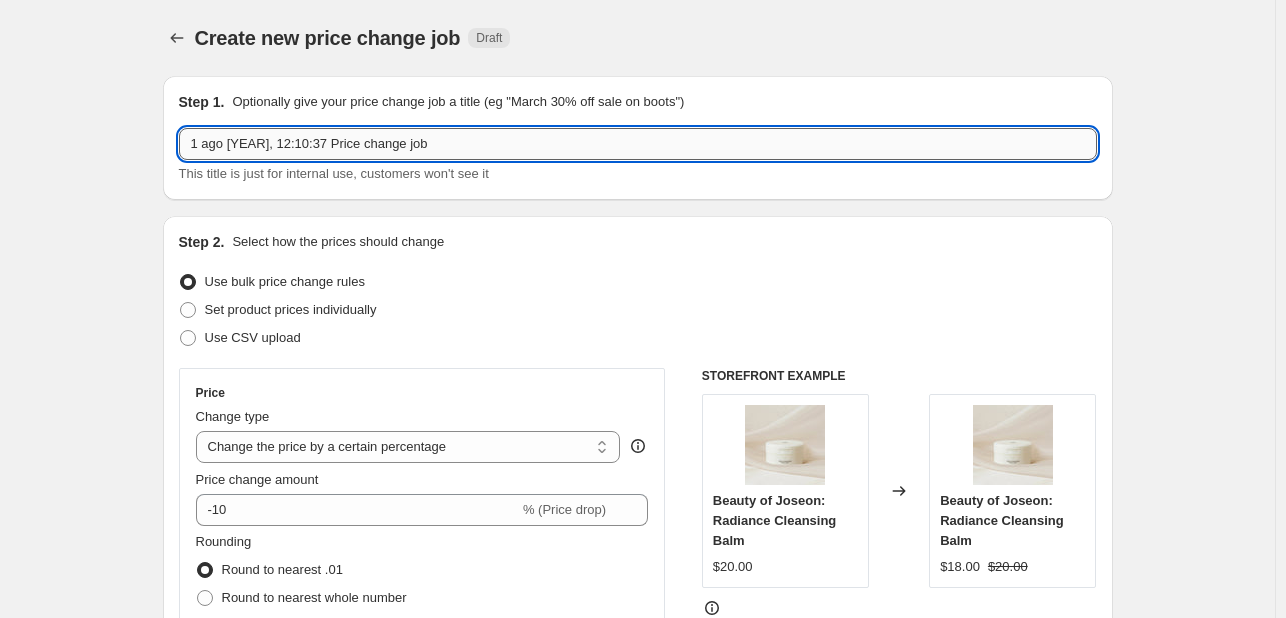 click on "1 ago [YEAR], 12:10:37 Price change job" at bounding box center [638, 144] 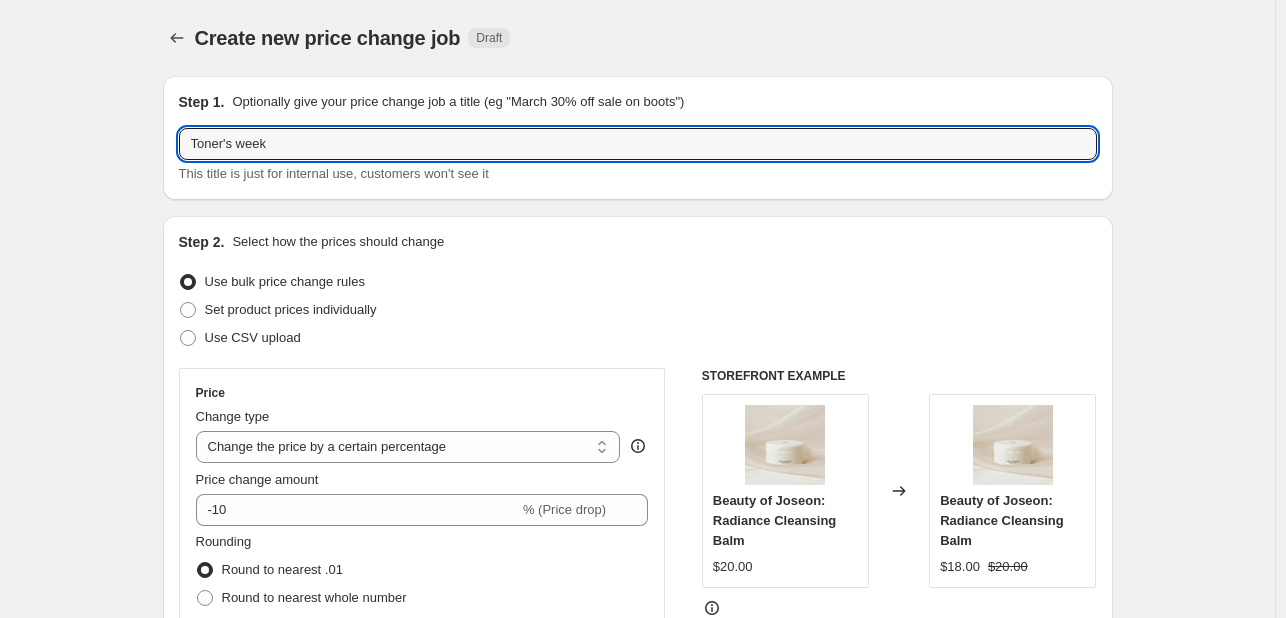 type on "Toner's week" 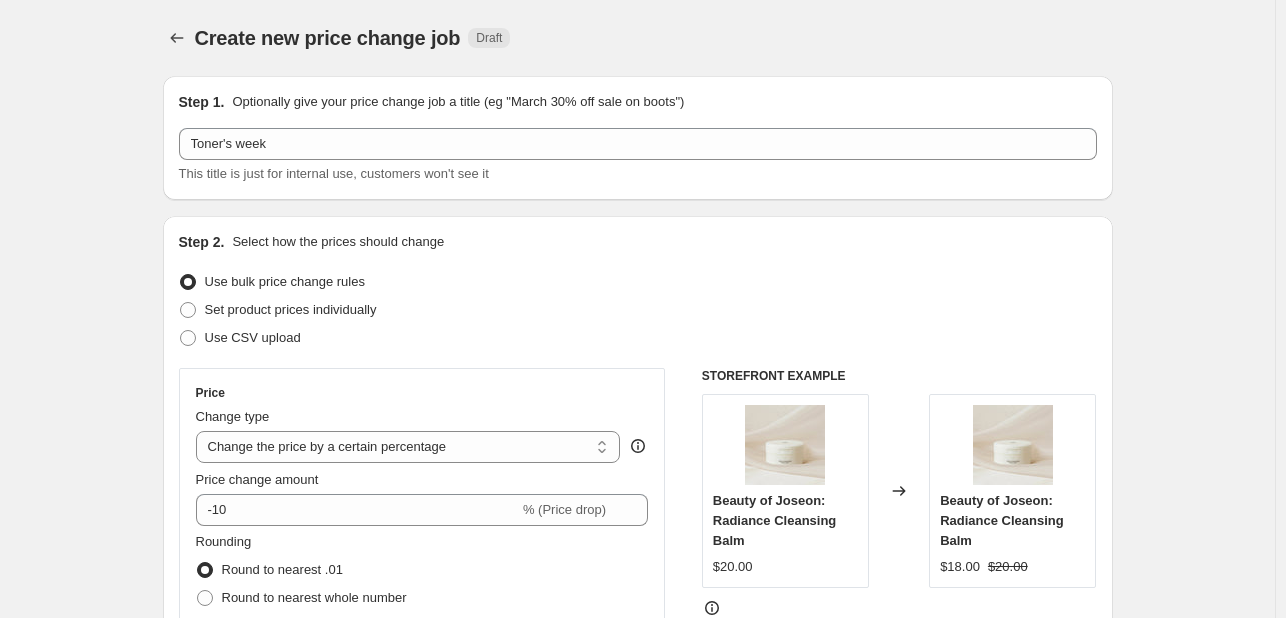 click on "Create new price change job. This page is ready Create new price change job Draft" at bounding box center (638, 38) 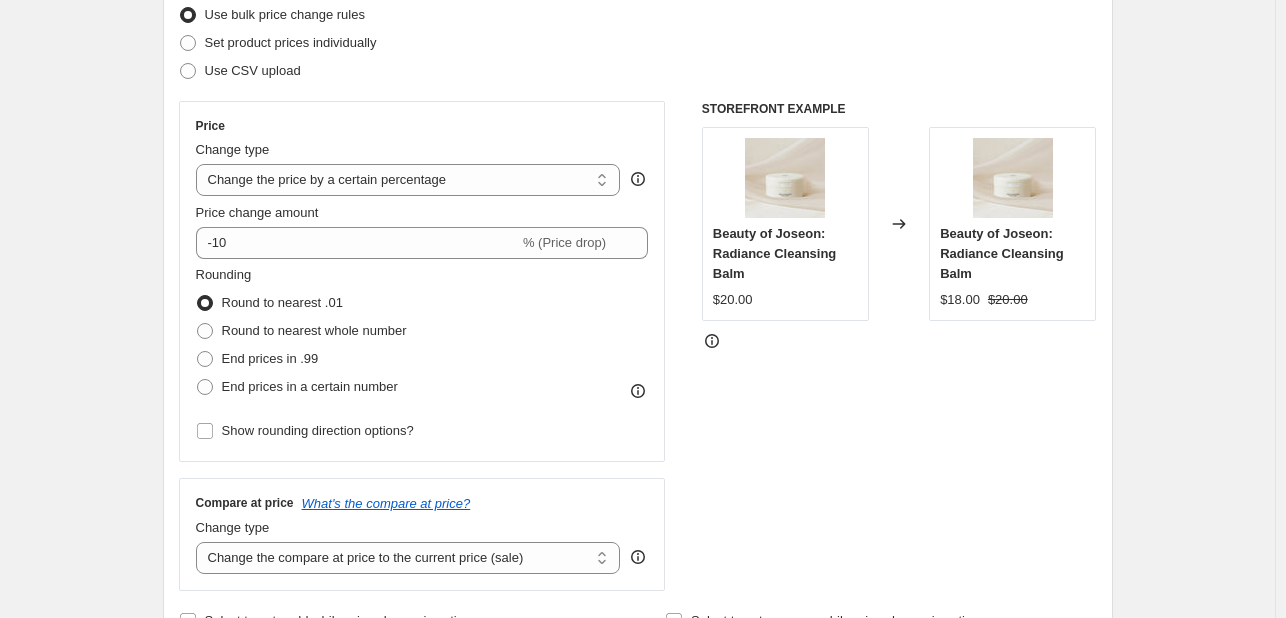 scroll, scrollTop: 300, scrollLeft: 0, axis: vertical 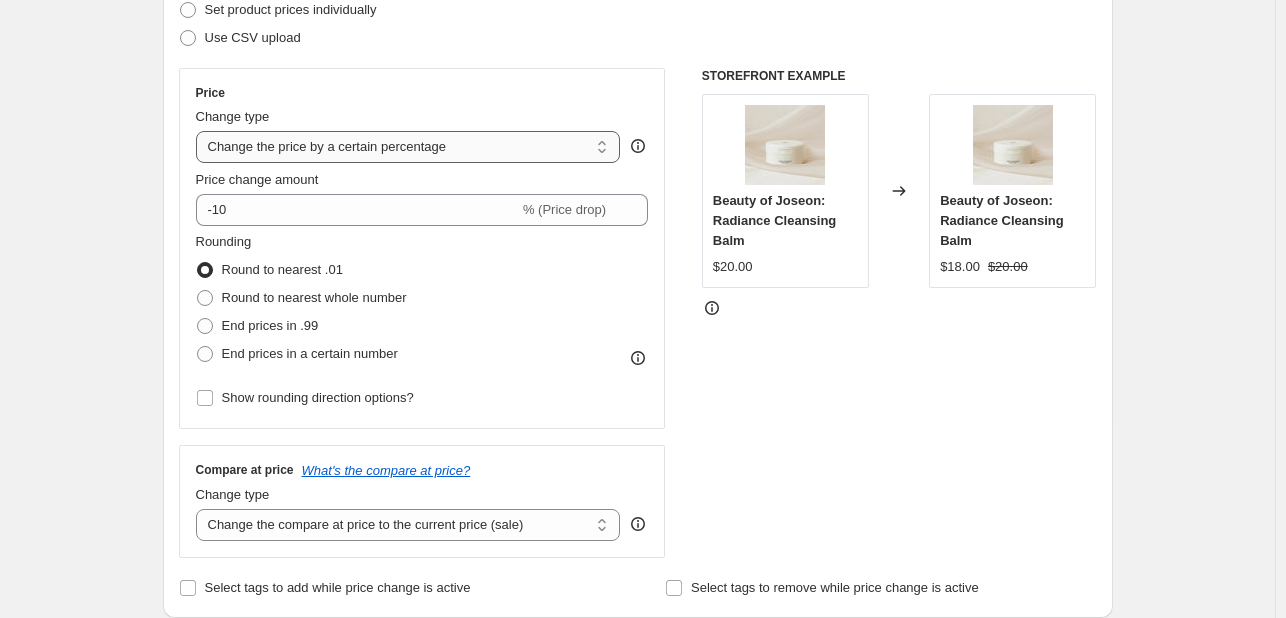 click on "Change the price to a certain amount Change the price by a certain amount Change the price by a certain percentage Change the price to the current compare at price (price before sale) Change the price by a certain amount relative to the compare at price Change the price by a certain percentage relative to the compare at price Don't change the price Change the price by a certain percentage relative to the cost per item Change price to certain cost margin" at bounding box center [408, 147] 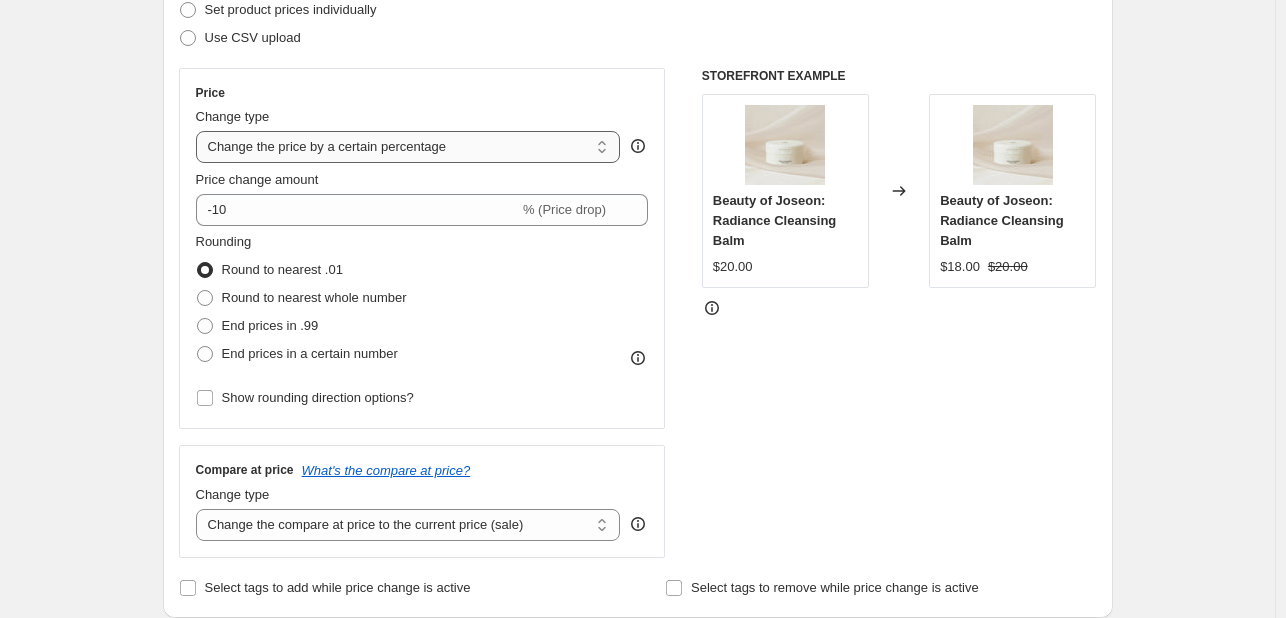 select on "margin" 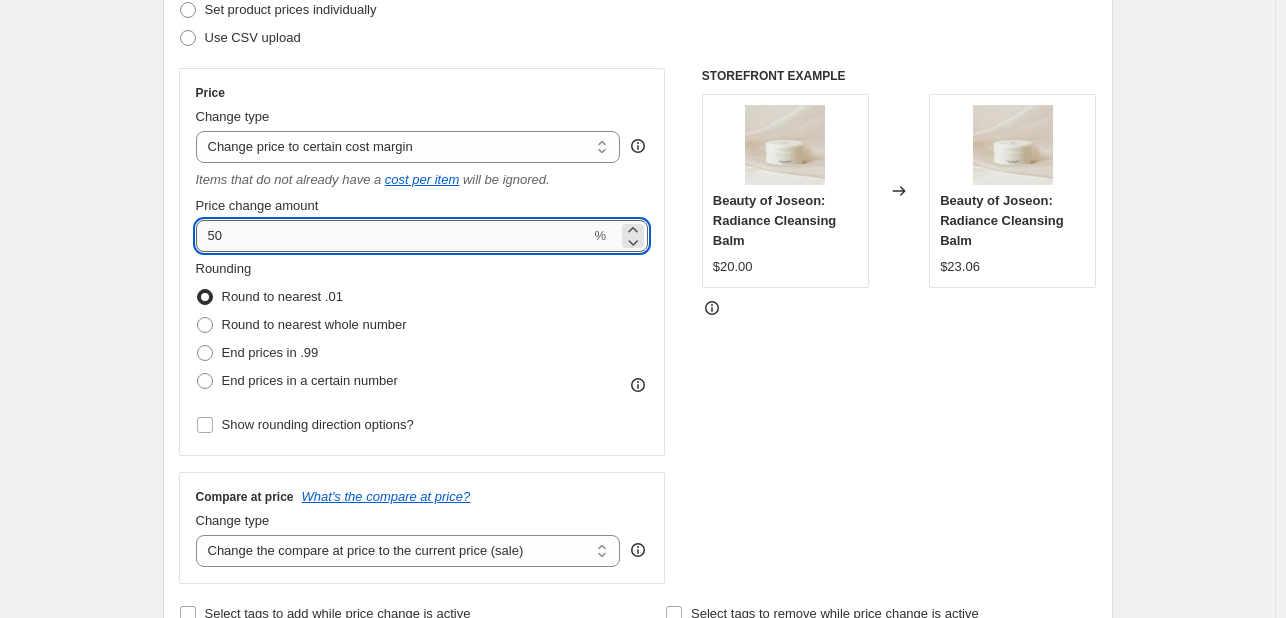 click on "50" at bounding box center (393, 236) 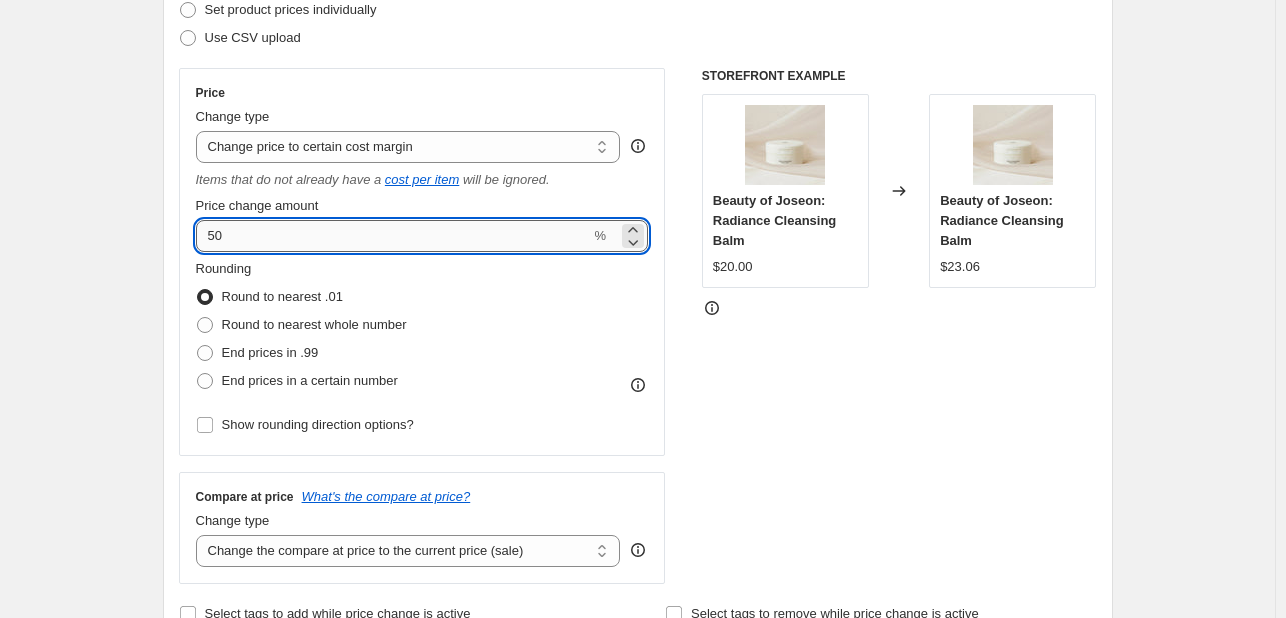 type on "5" 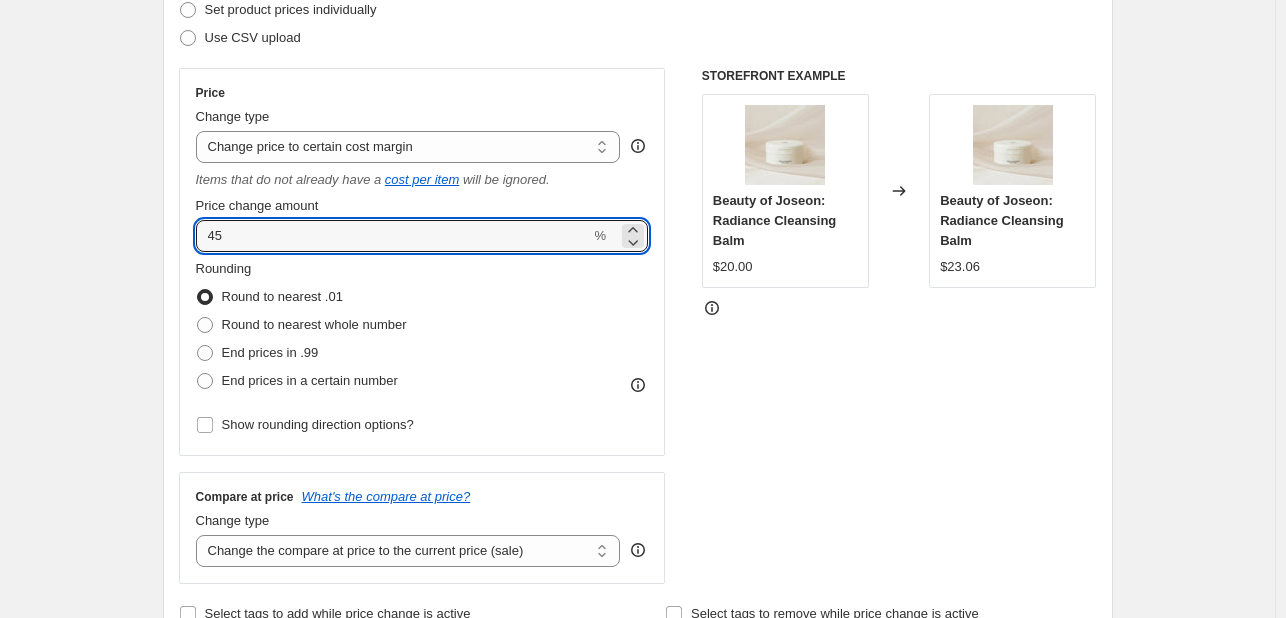 type on "45" 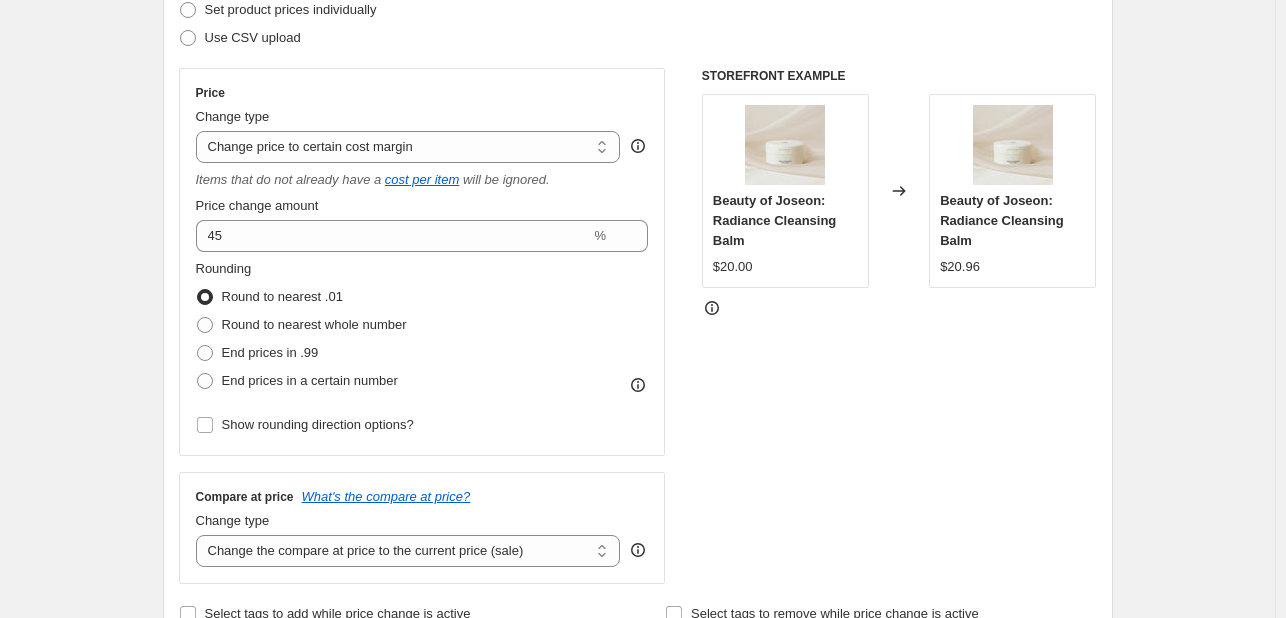 click on "STOREFRONT EXAMPLE Beauty of Joseon: Radiance Cleansing Balm $20.00 Changed to Beauty of Joseon: Radiance Cleansing Balm $20.96" at bounding box center (899, 326) 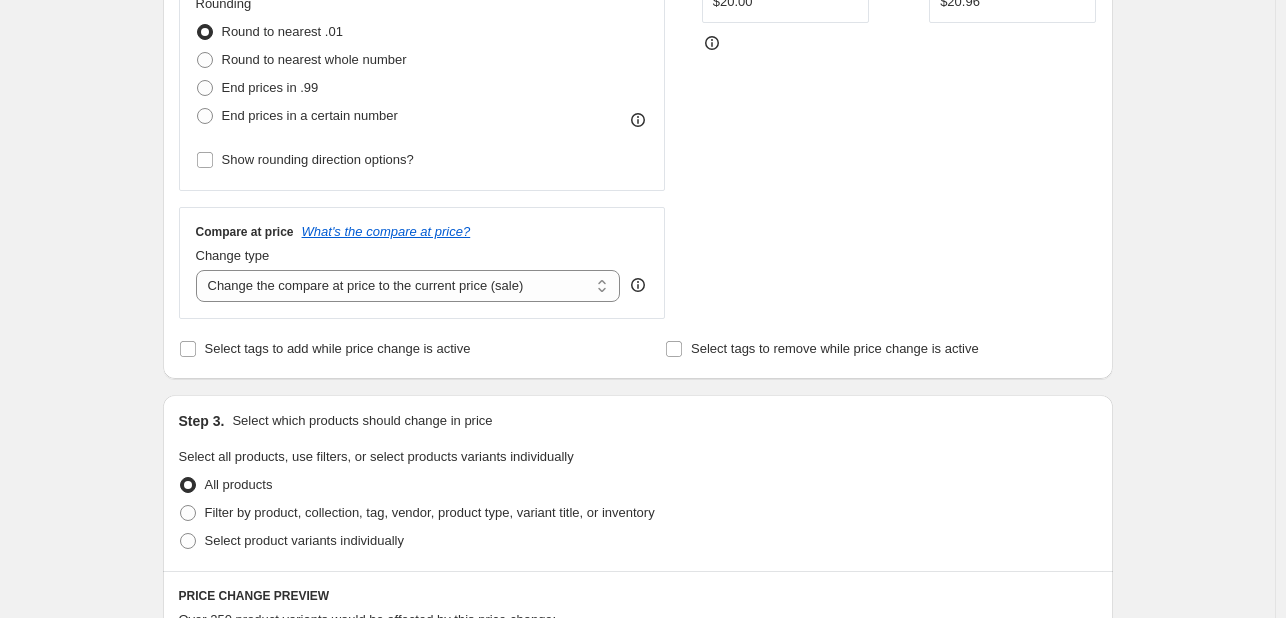 scroll, scrollTop: 600, scrollLeft: 0, axis: vertical 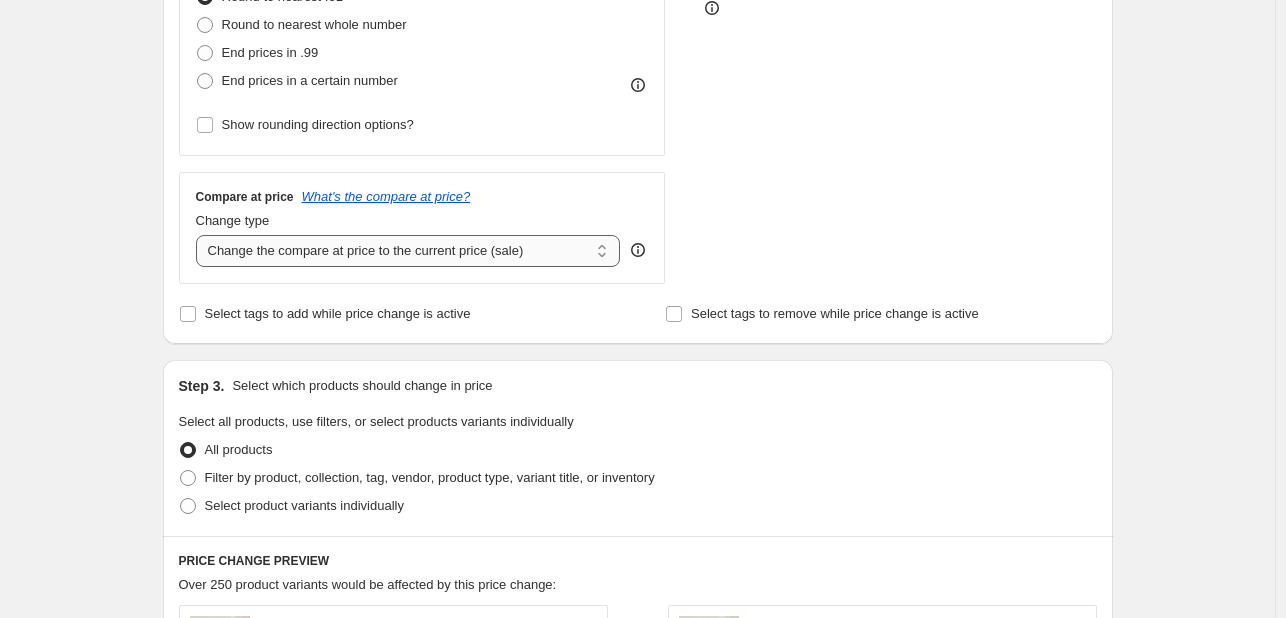 click on "Change the compare at price to the current price (sale) Change the compare at price to a certain amount Change the compare at price by a certain amount Change the compare at price by a certain percentage Change the compare at price by a certain amount relative to the actual price Change the compare at price by a certain percentage relative to the actual price Don't change the compare at price Remove the compare at price" at bounding box center (408, 251) 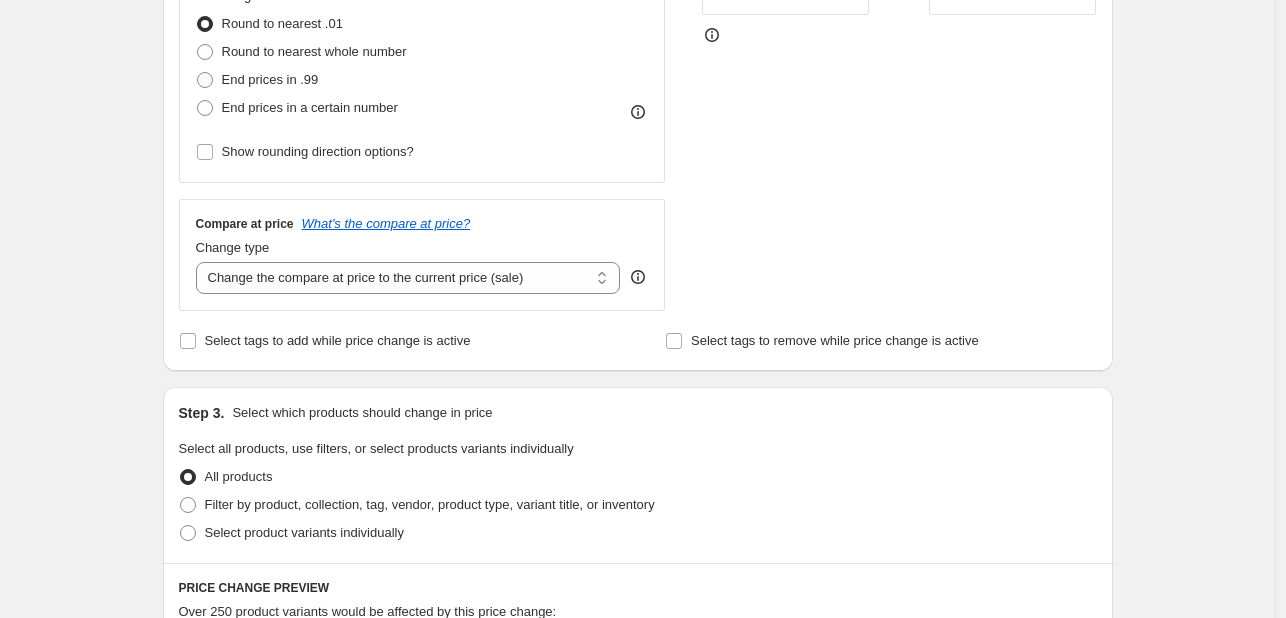scroll, scrollTop: 600, scrollLeft: 0, axis: vertical 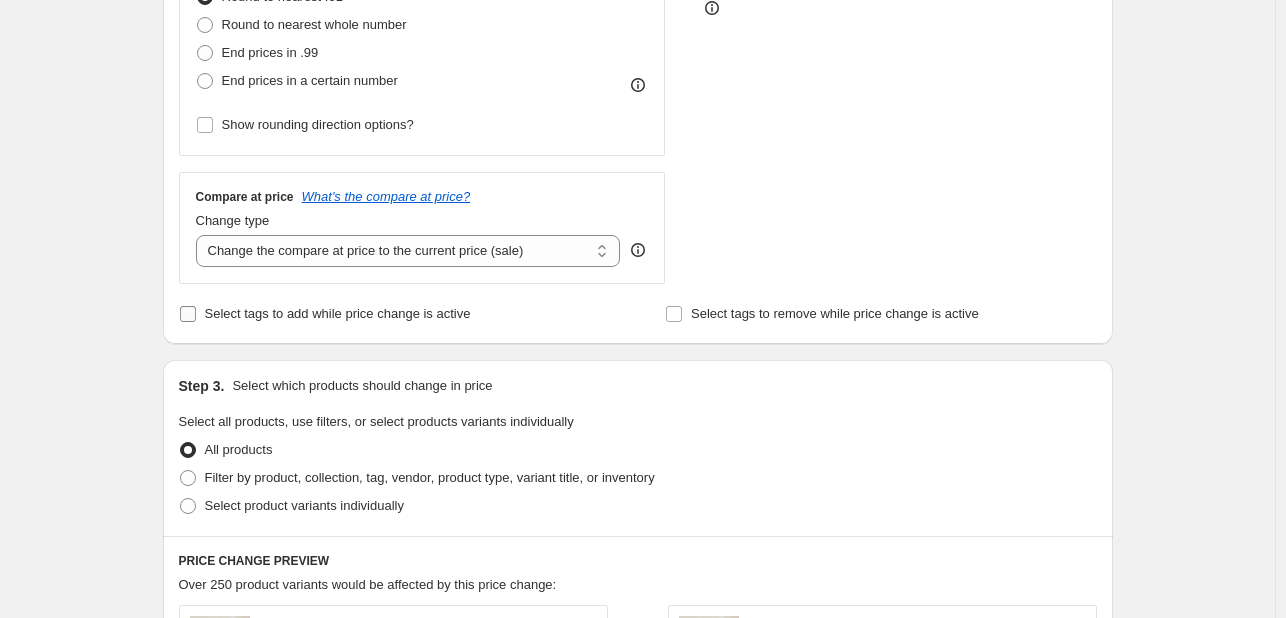 click on "Select tags to add while price change is active" at bounding box center [338, 314] 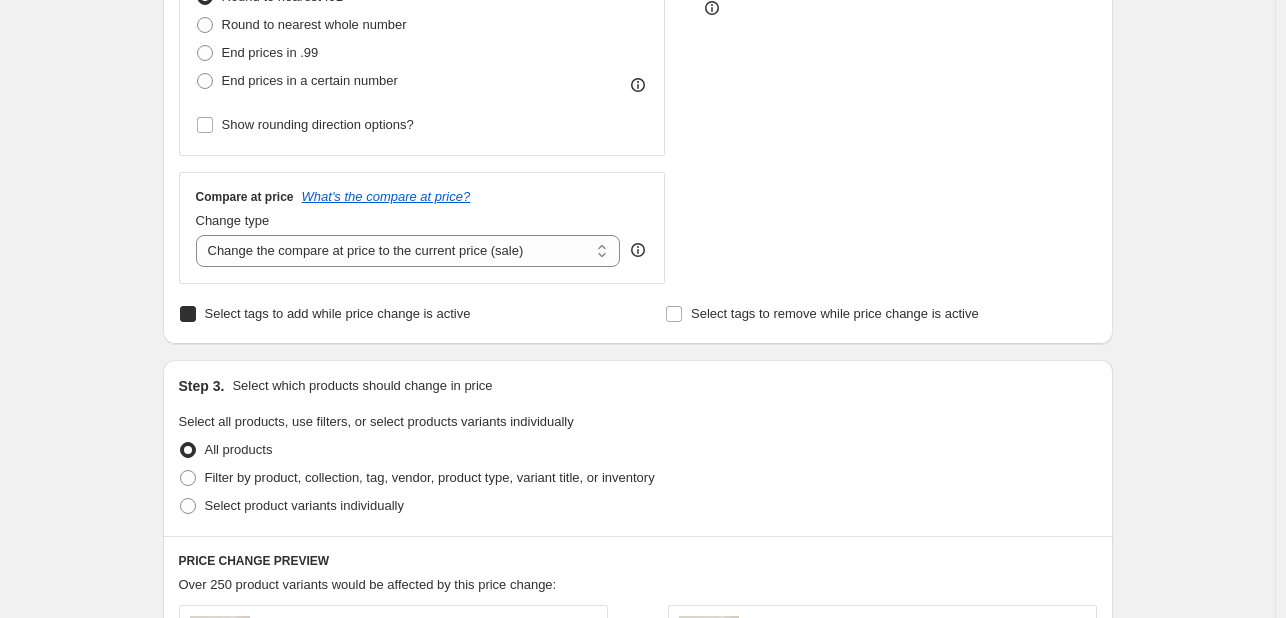 checkbox on "true" 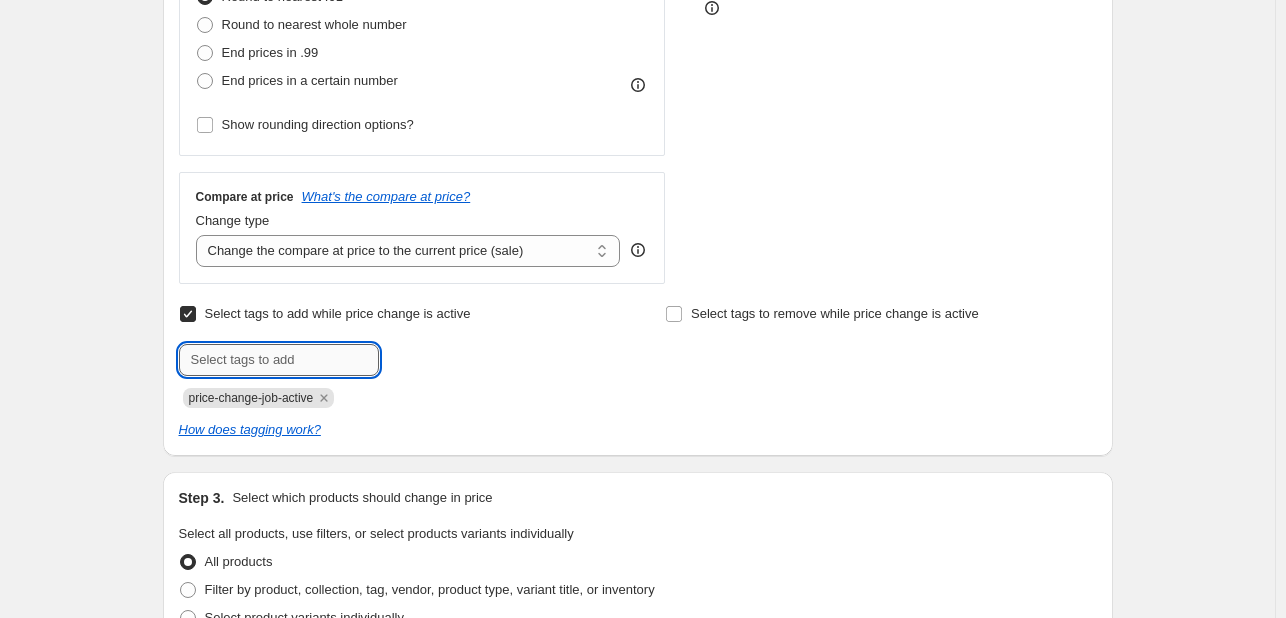 click at bounding box center [279, 360] 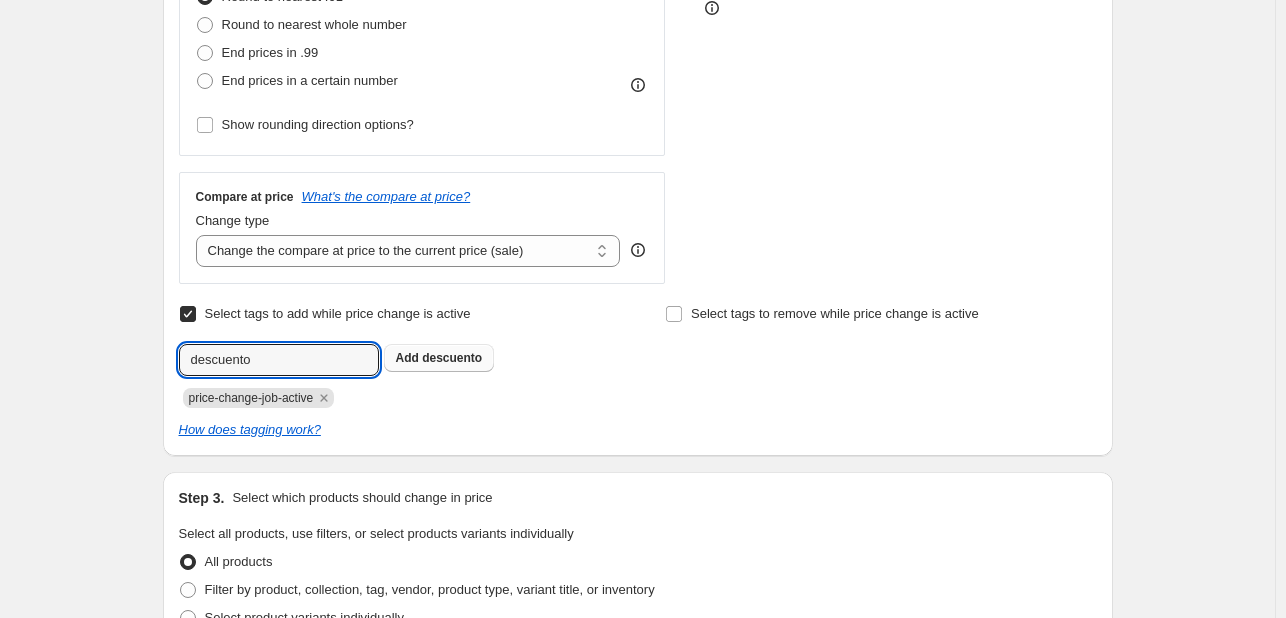 type on "descuento" 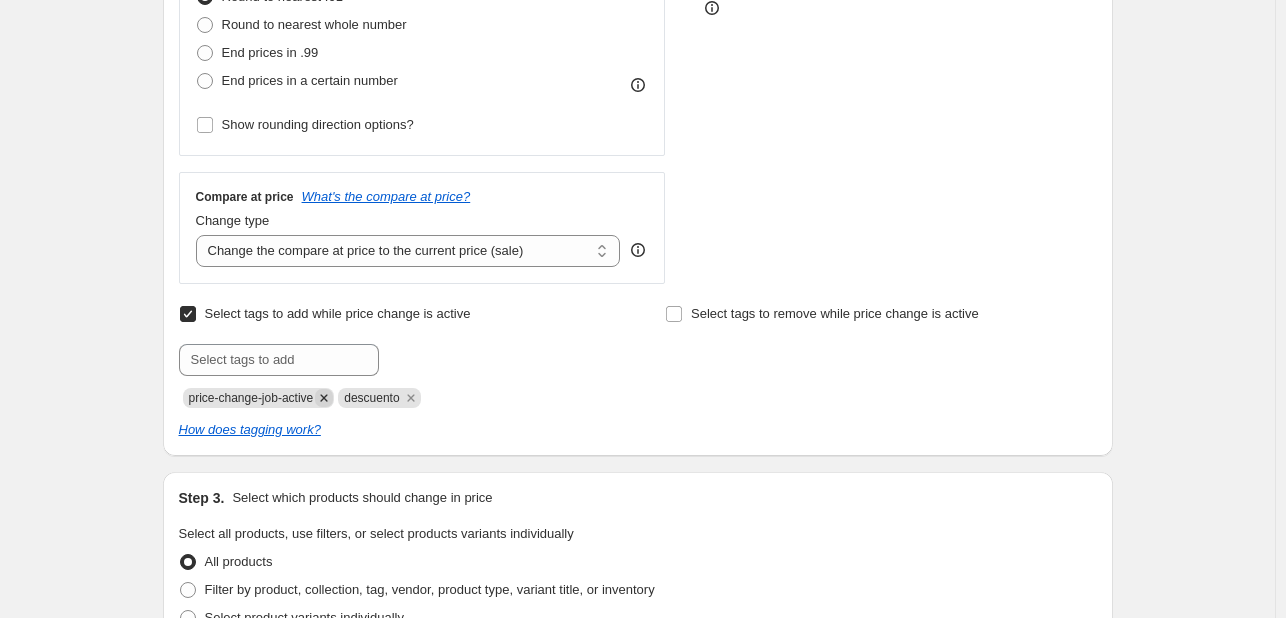 click 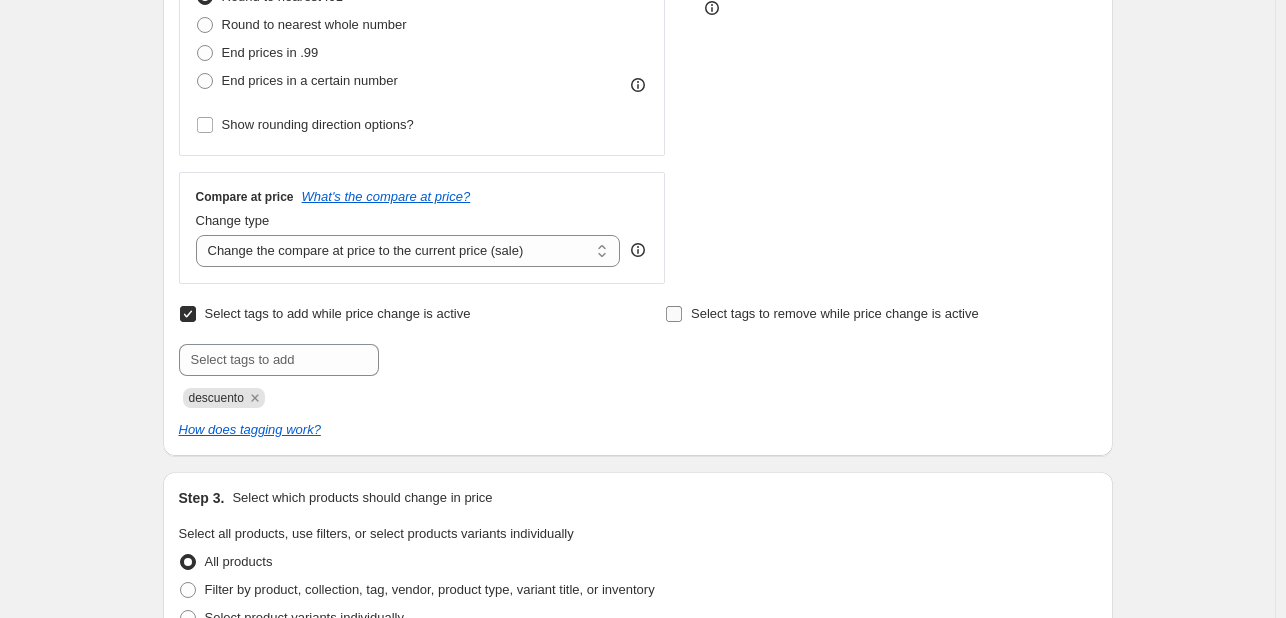 click on "Select tags to remove while price change is active" at bounding box center (674, 314) 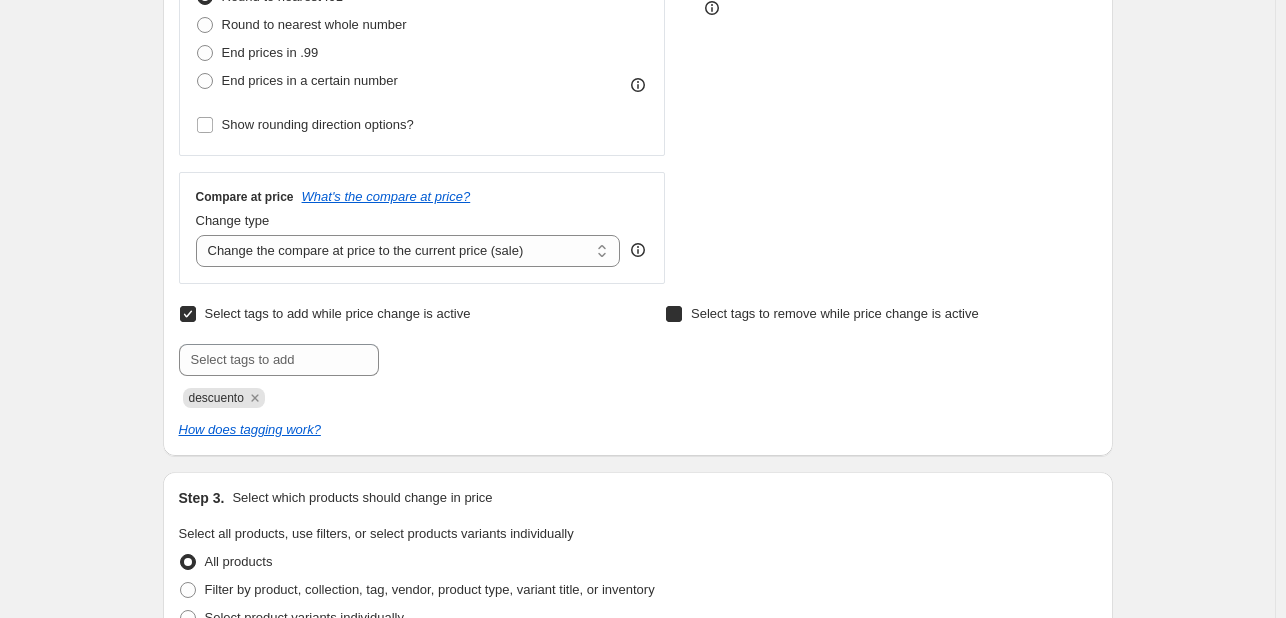 checkbox on "true" 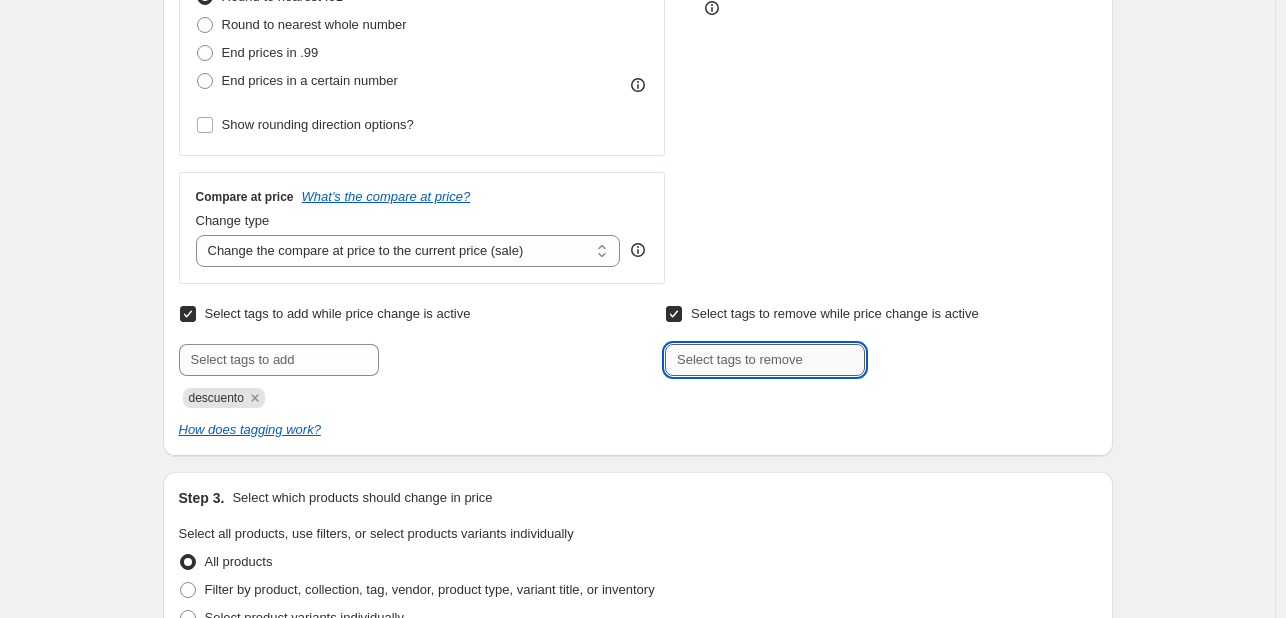 click at bounding box center (765, 360) 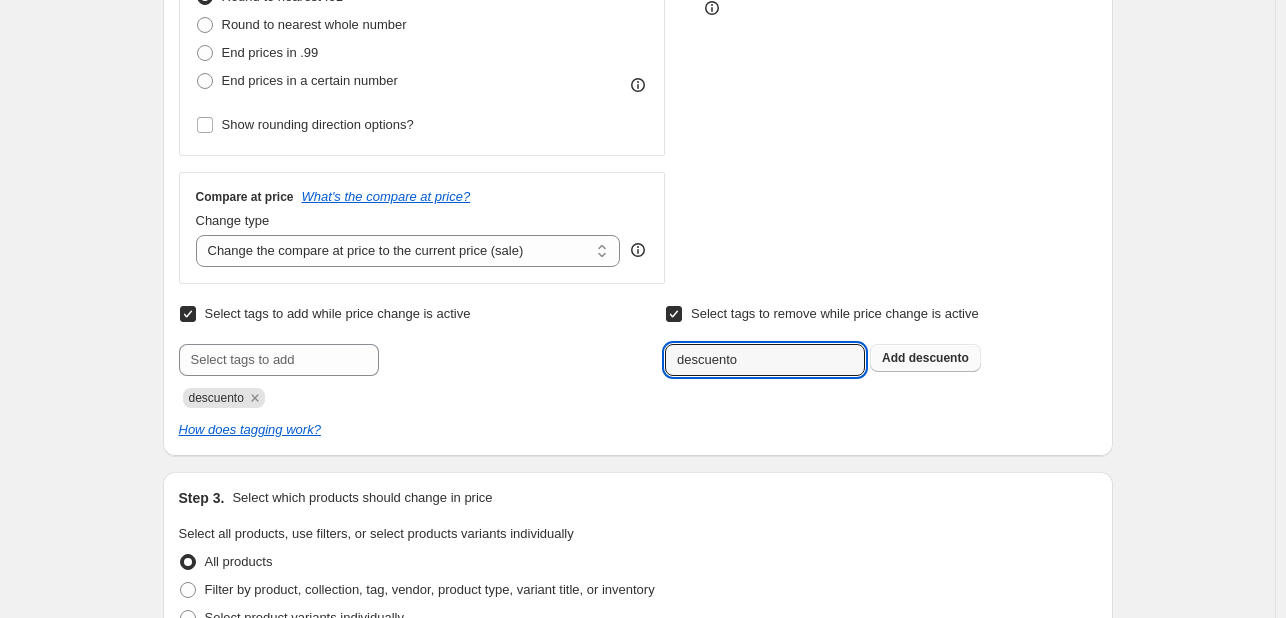 type on "descuento" 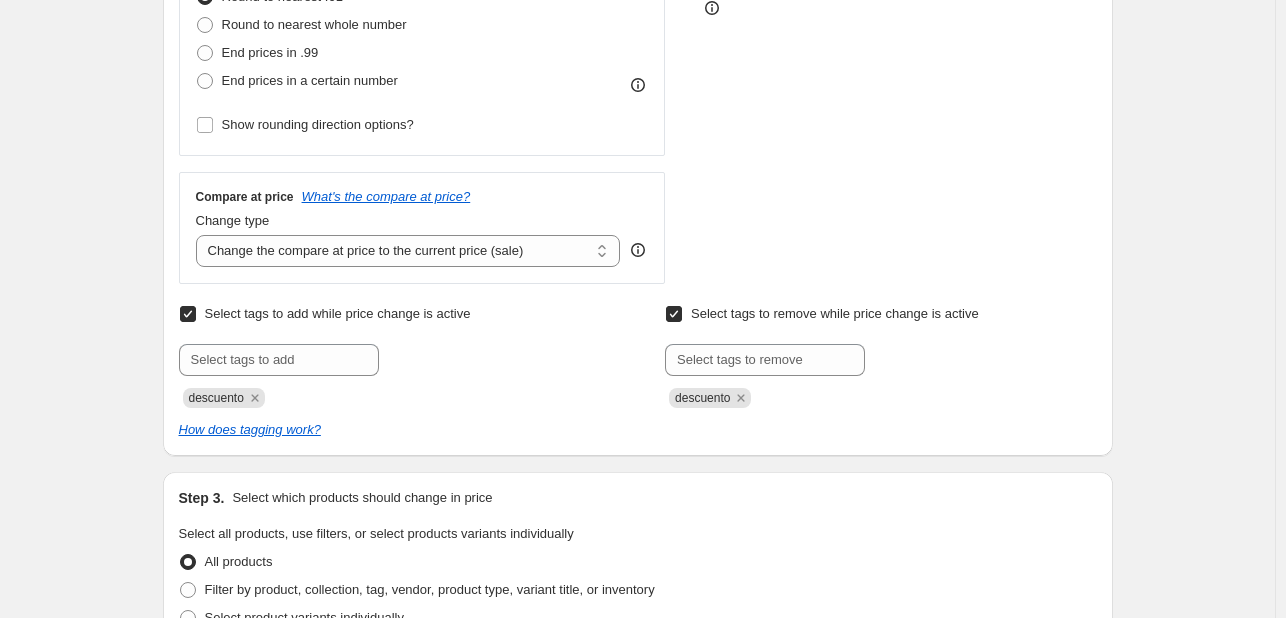 click on "Select tags to remove while price change is active" at bounding box center [835, 313] 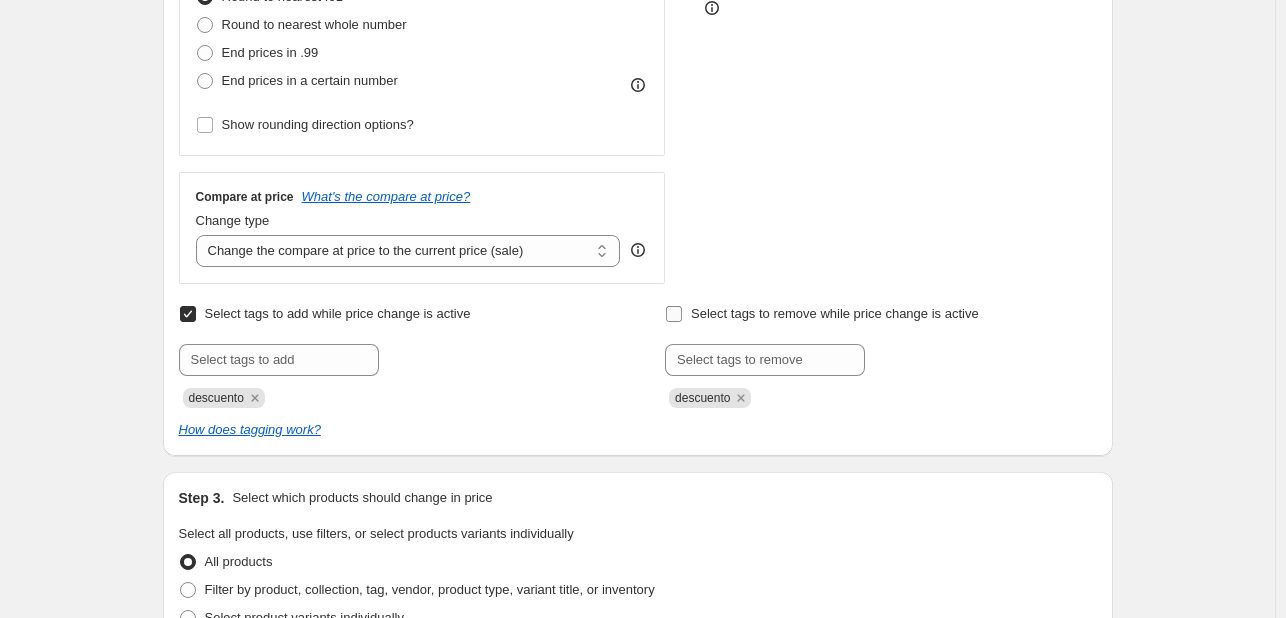 checkbox on "false" 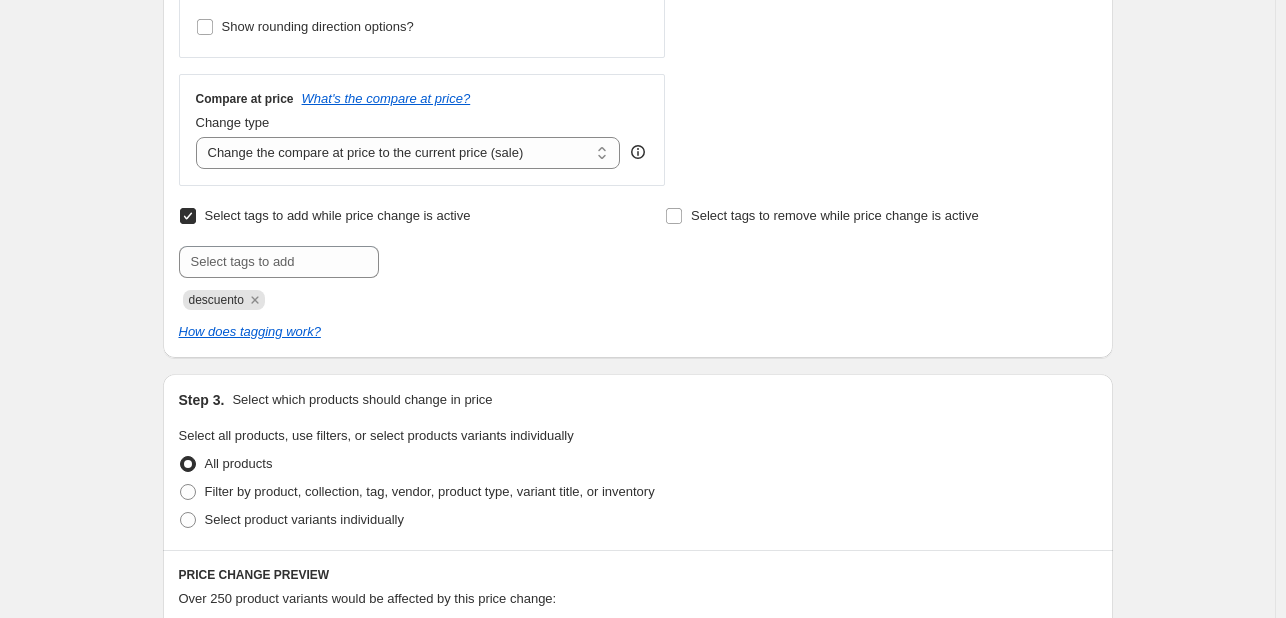 scroll, scrollTop: 1000, scrollLeft: 0, axis: vertical 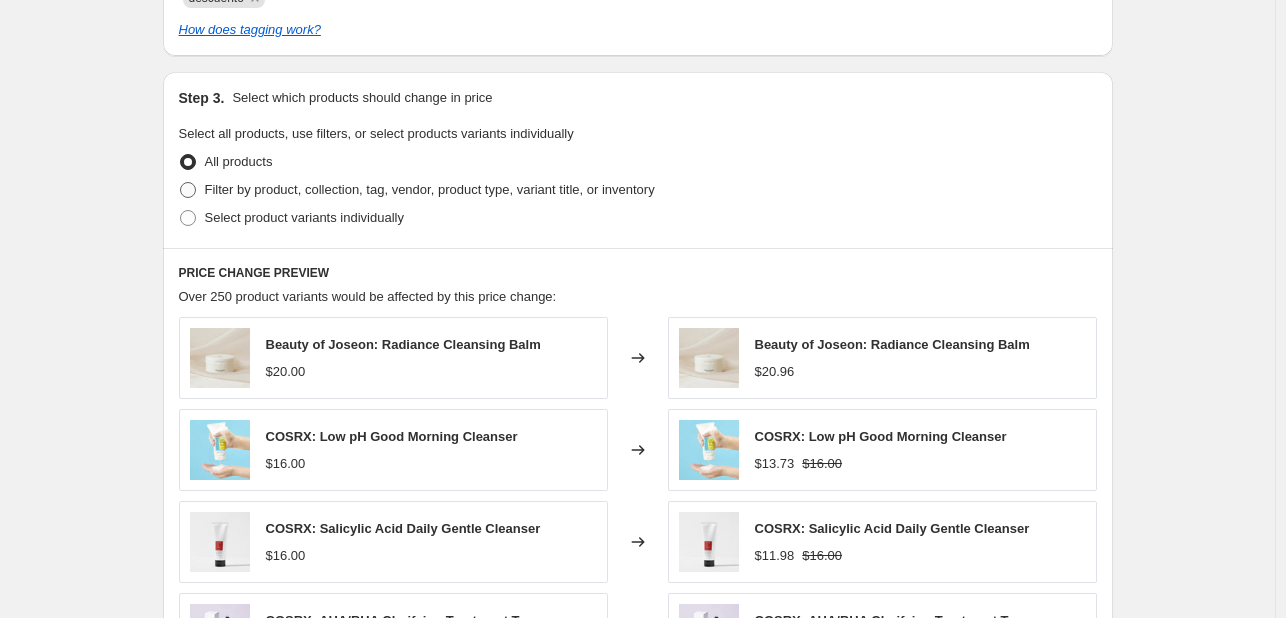 click on "Filter by product, collection, tag, vendor, product type, variant title, or inventory" at bounding box center [430, 189] 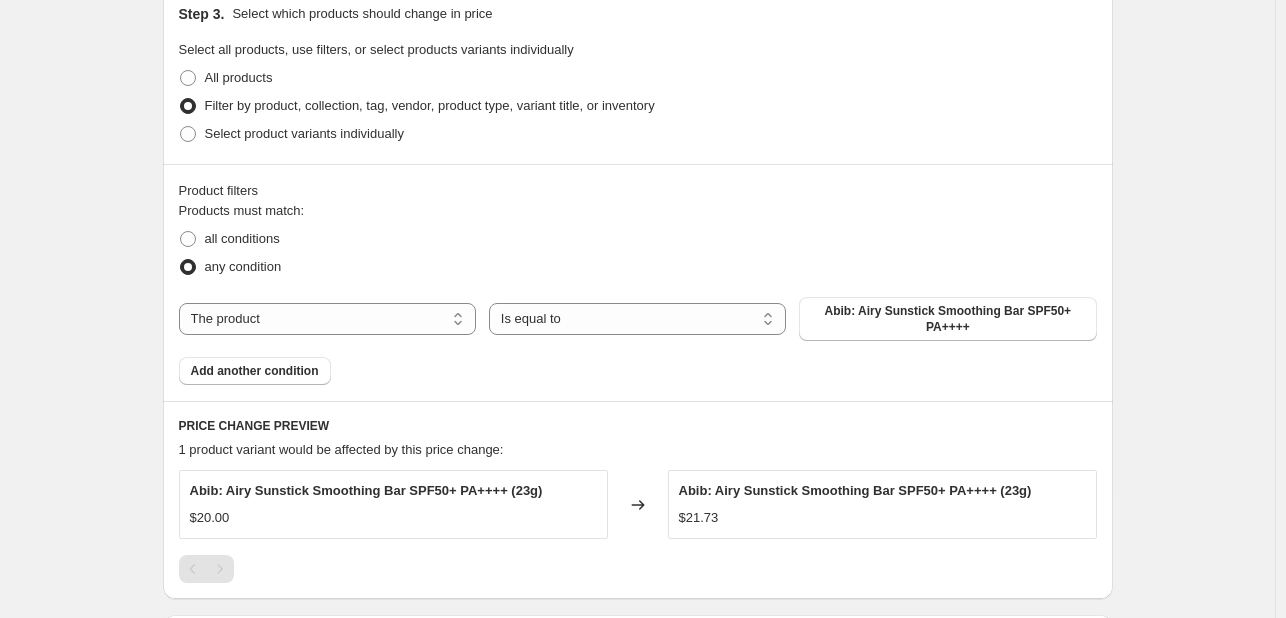 scroll, scrollTop: 1200, scrollLeft: 0, axis: vertical 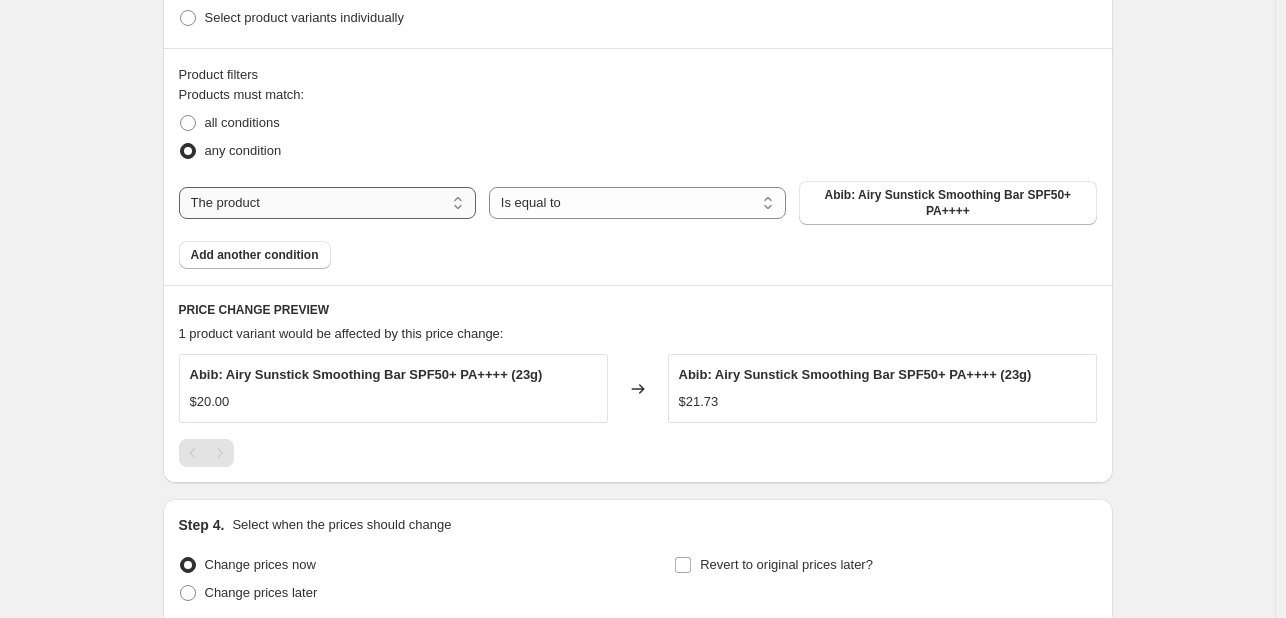 drag, startPoint x: 360, startPoint y: 193, endPoint x: 370, endPoint y: 197, distance: 10.770329 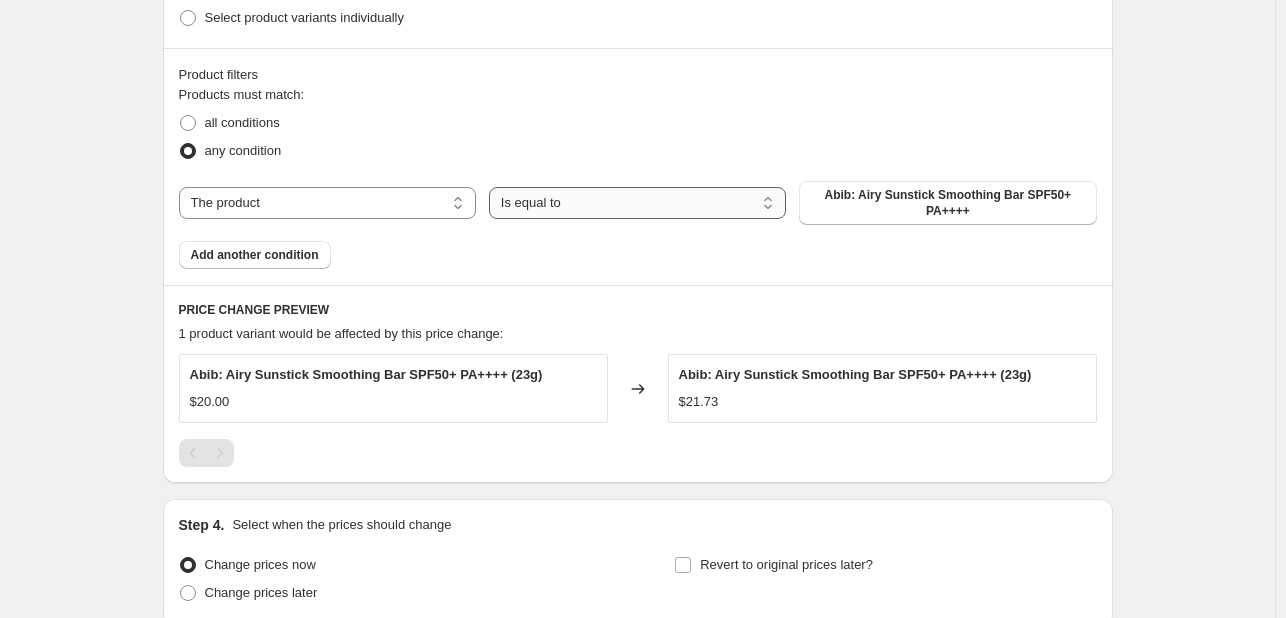 drag, startPoint x: 656, startPoint y: 198, endPoint x: 691, endPoint y: 206, distance: 35.902645 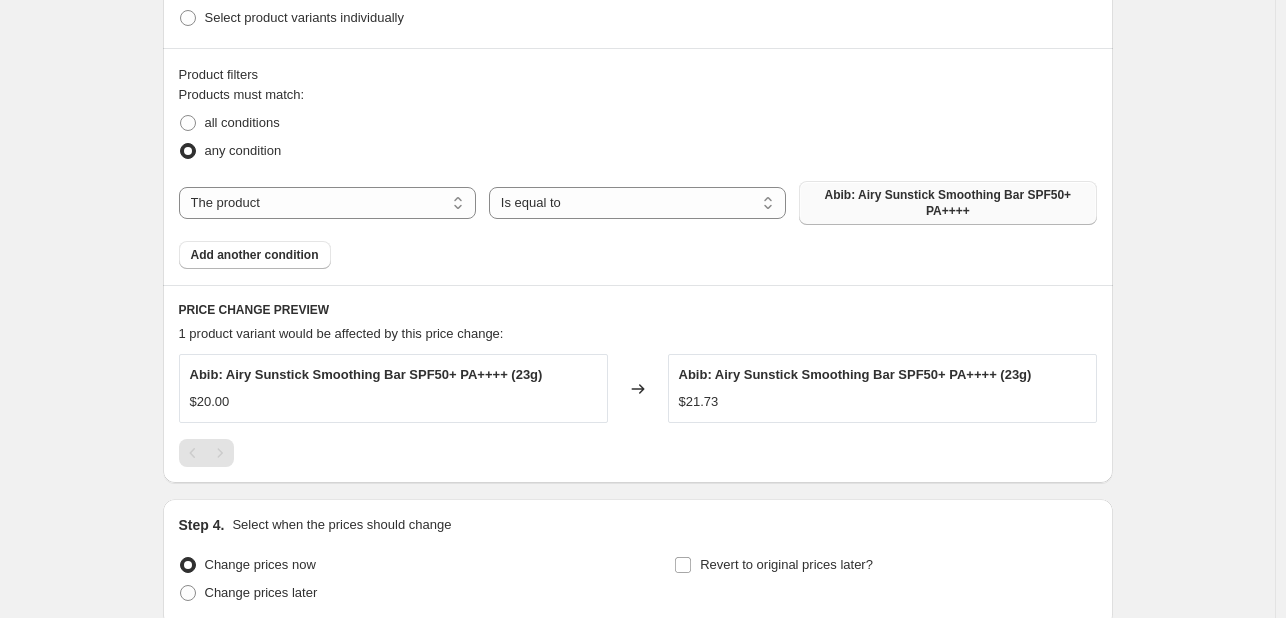 click on "Abib: Airy Sunstick Smoothing Bar SPF50+ PA++++" at bounding box center [947, 203] 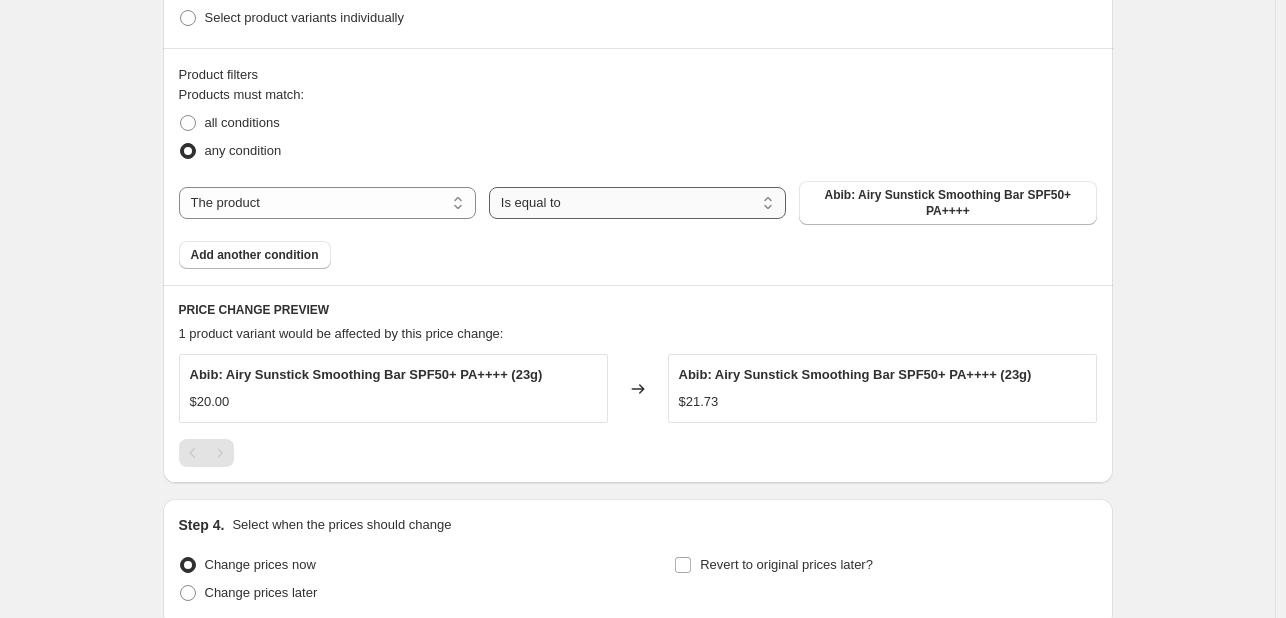 click on "Is equal to Is not equal to" at bounding box center [637, 203] 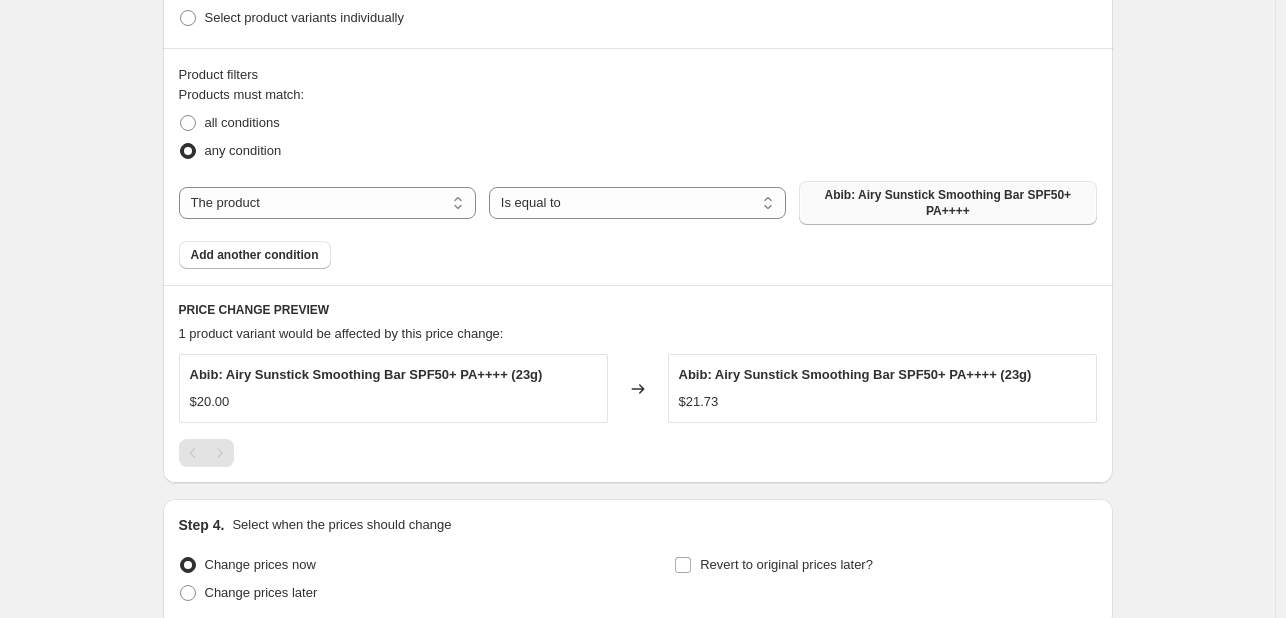 click on "Abib: Airy Sunstick Smoothing Bar SPF50+ PA++++" at bounding box center (947, 203) 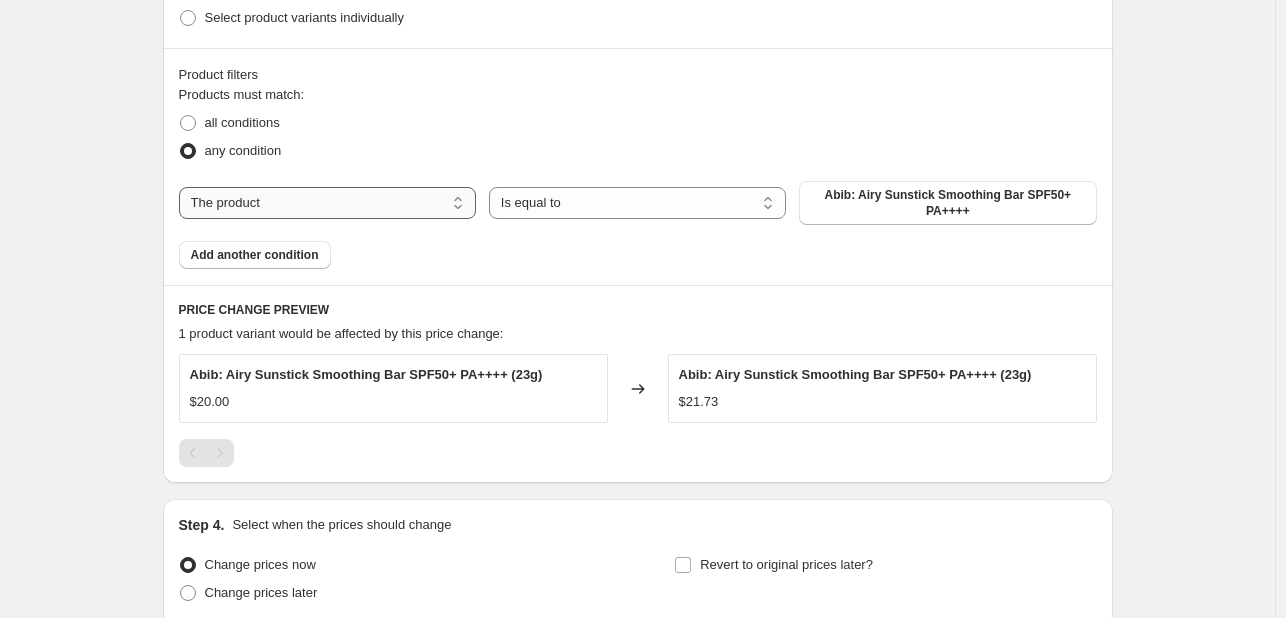 click on "The product The product's collection The product's tag The product's vendor The product's type The product's status The variant's title Inventory quantity" at bounding box center (327, 203) 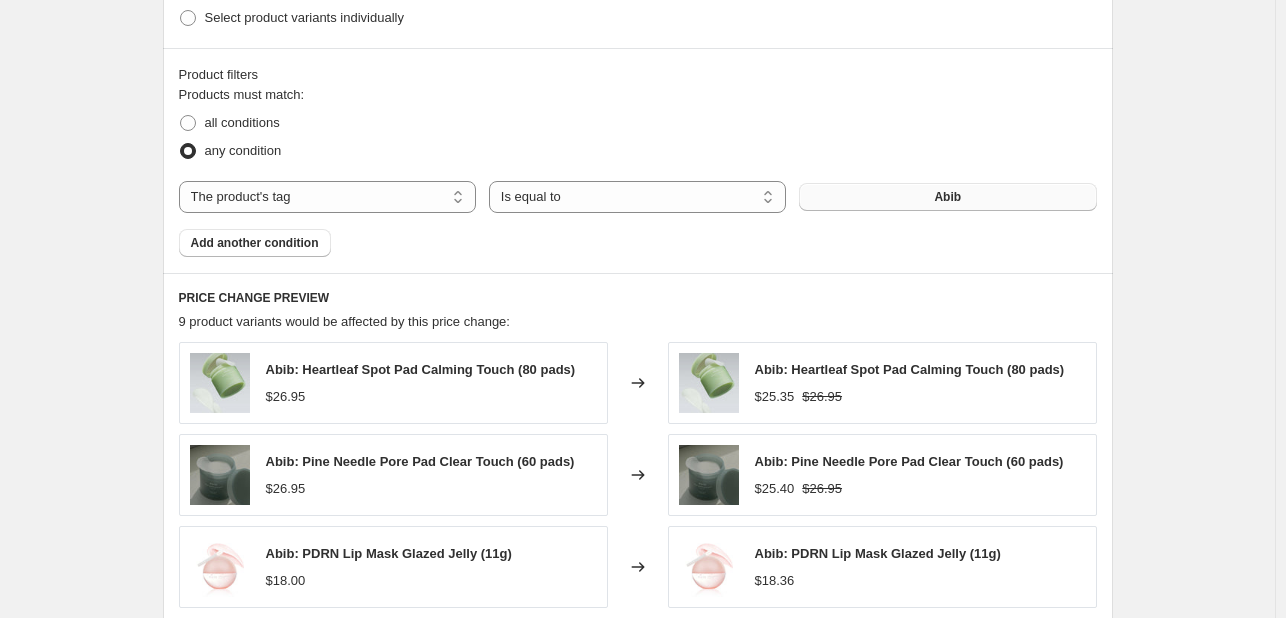 click on "Abib" at bounding box center [947, 197] 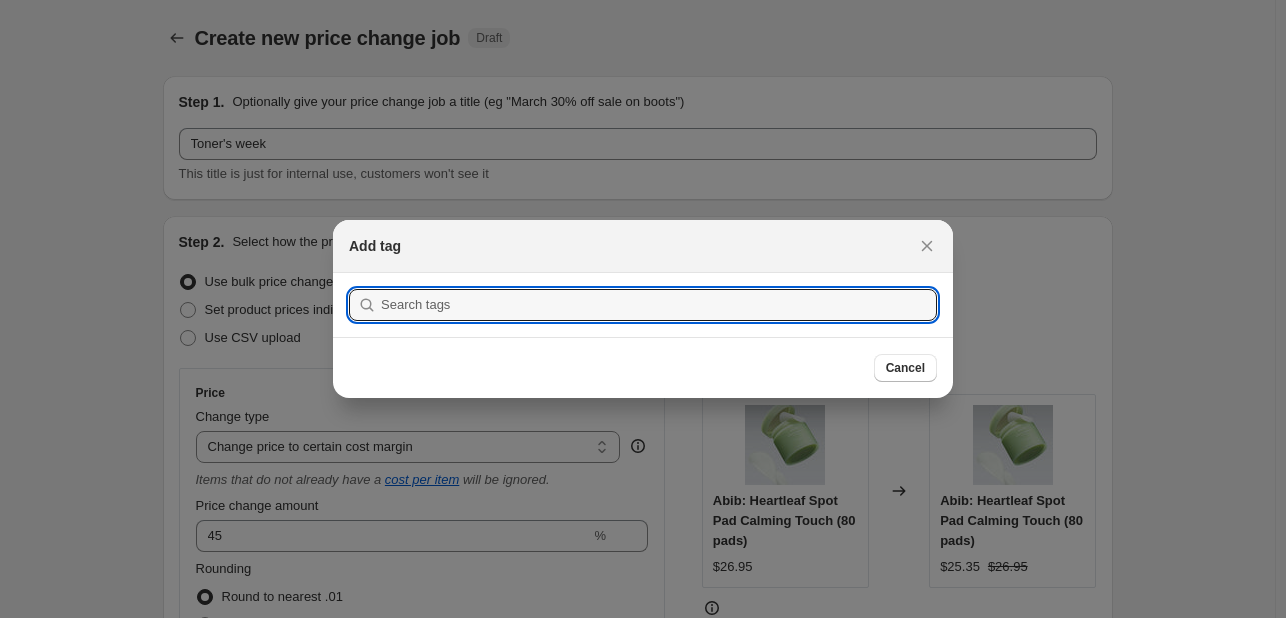 scroll, scrollTop: 1200, scrollLeft: 0, axis: vertical 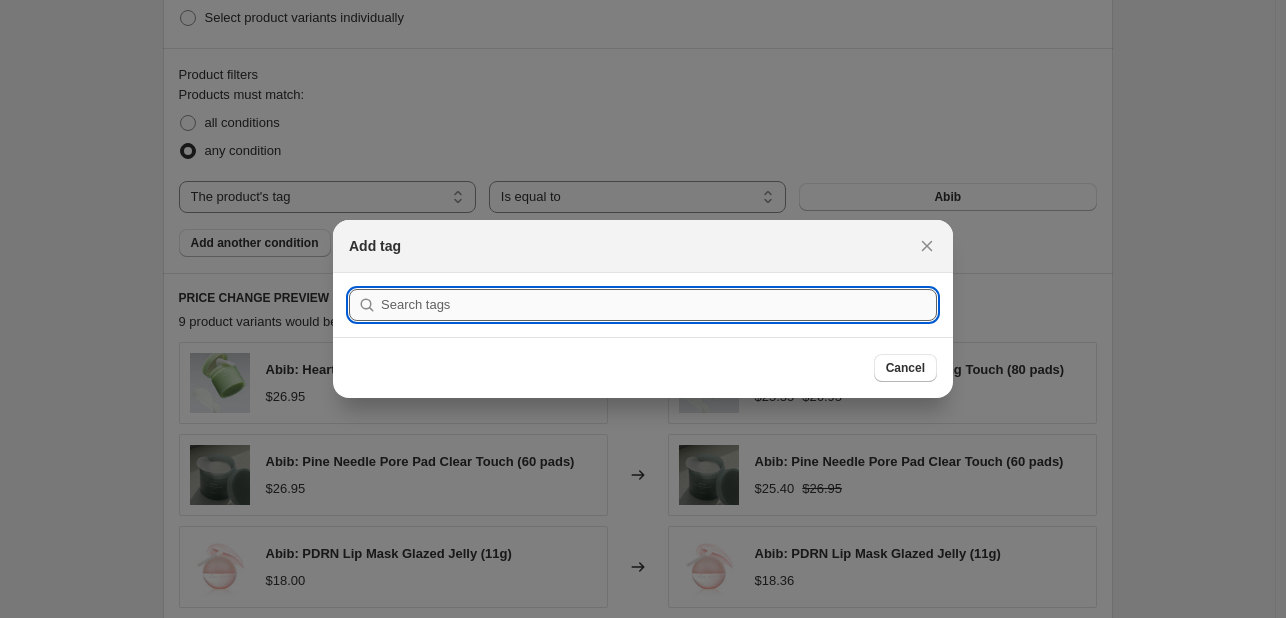 click at bounding box center (659, 305) 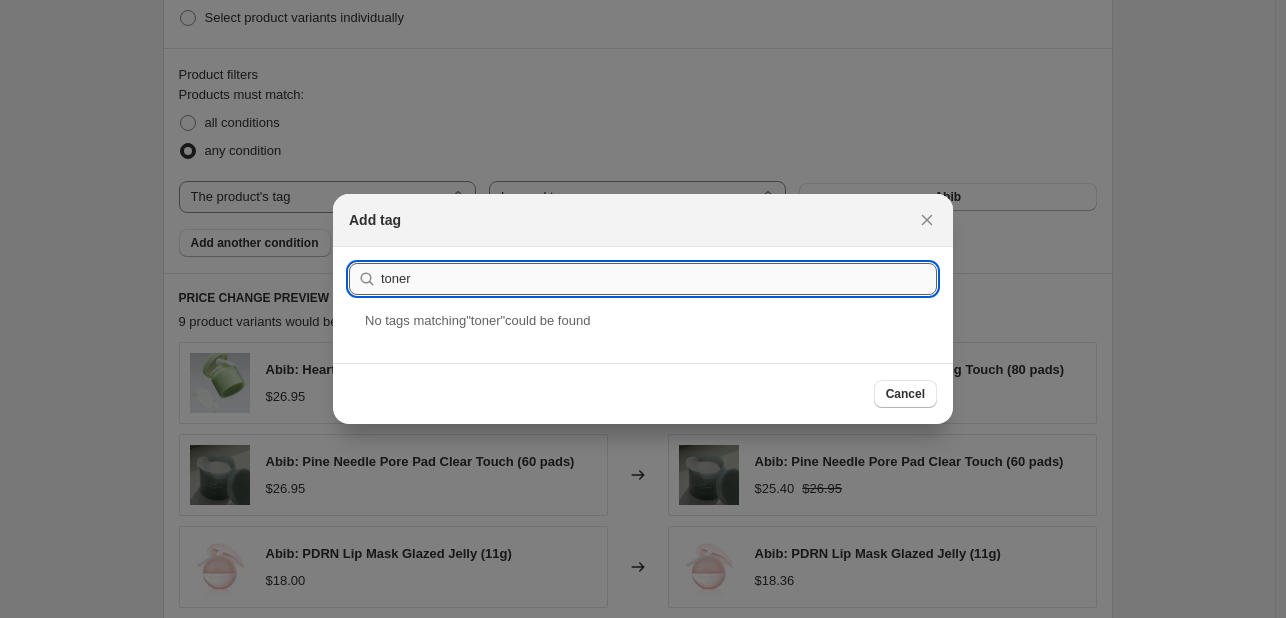 click on "toner" at bounding box center (659, 279) 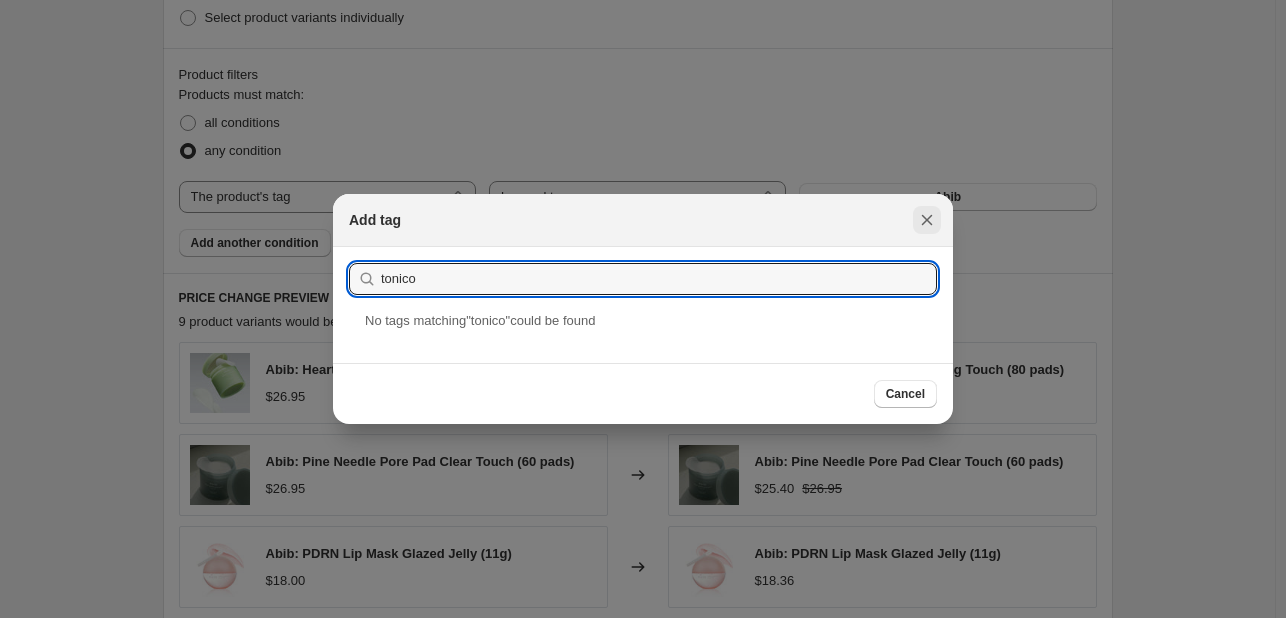 type on "tonico" 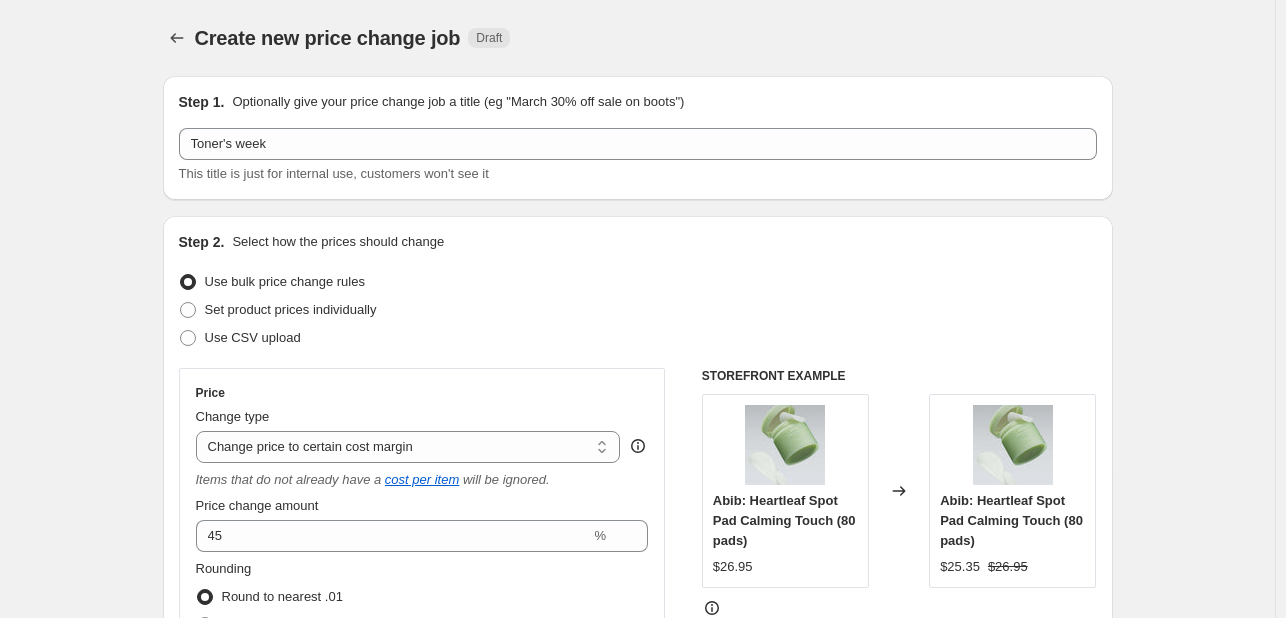 scroll, scrollTop: 1200, scrollLeft: 0, axis: vertical 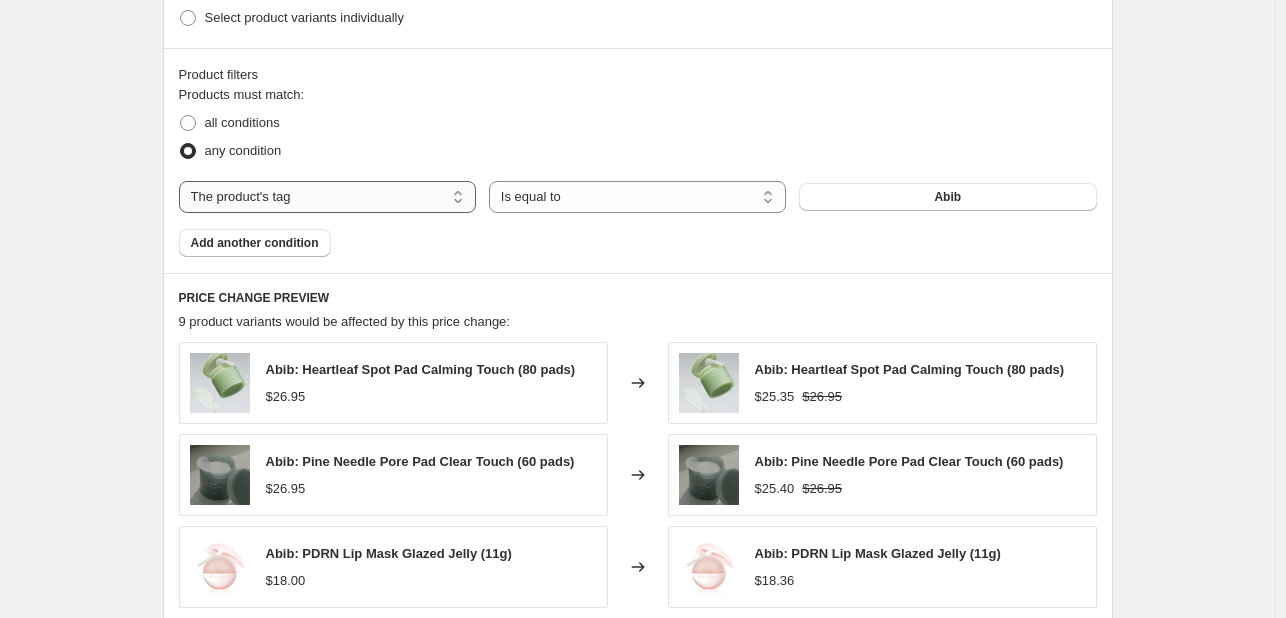 click on "The product The product's collection The product's tag The product's vendor The product's type The product's status The variant's title Inventory quantity" at bounding box center [327, 197] 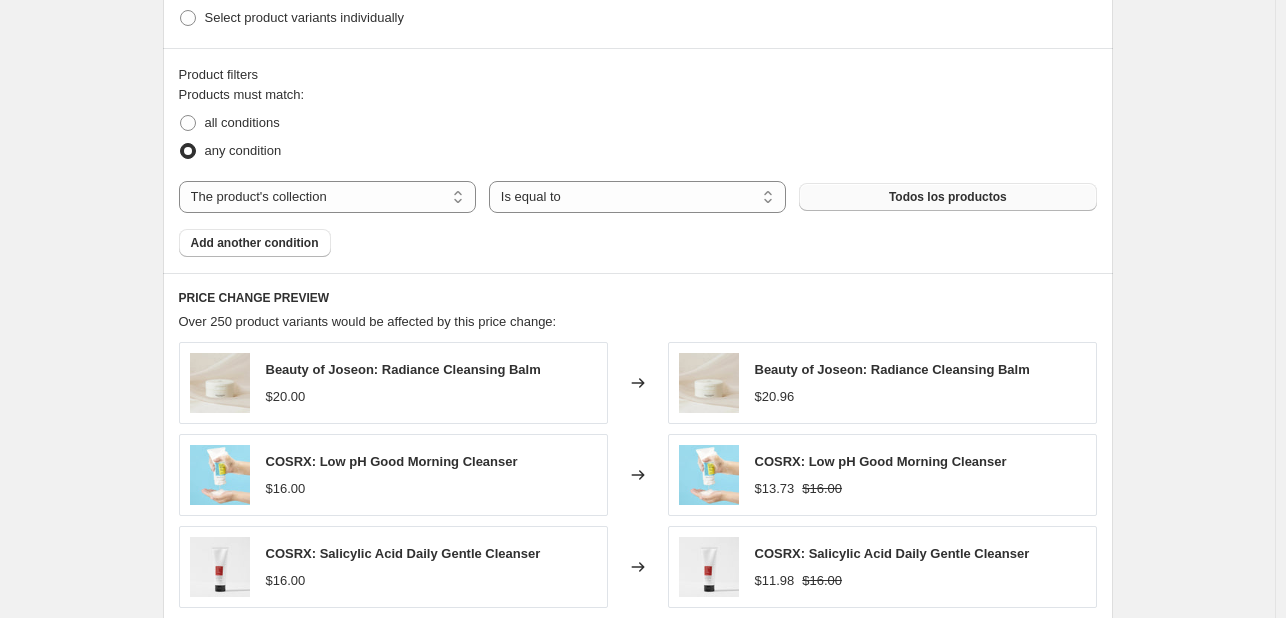 click on "Todos los productos" at bounding box center [947, 197] 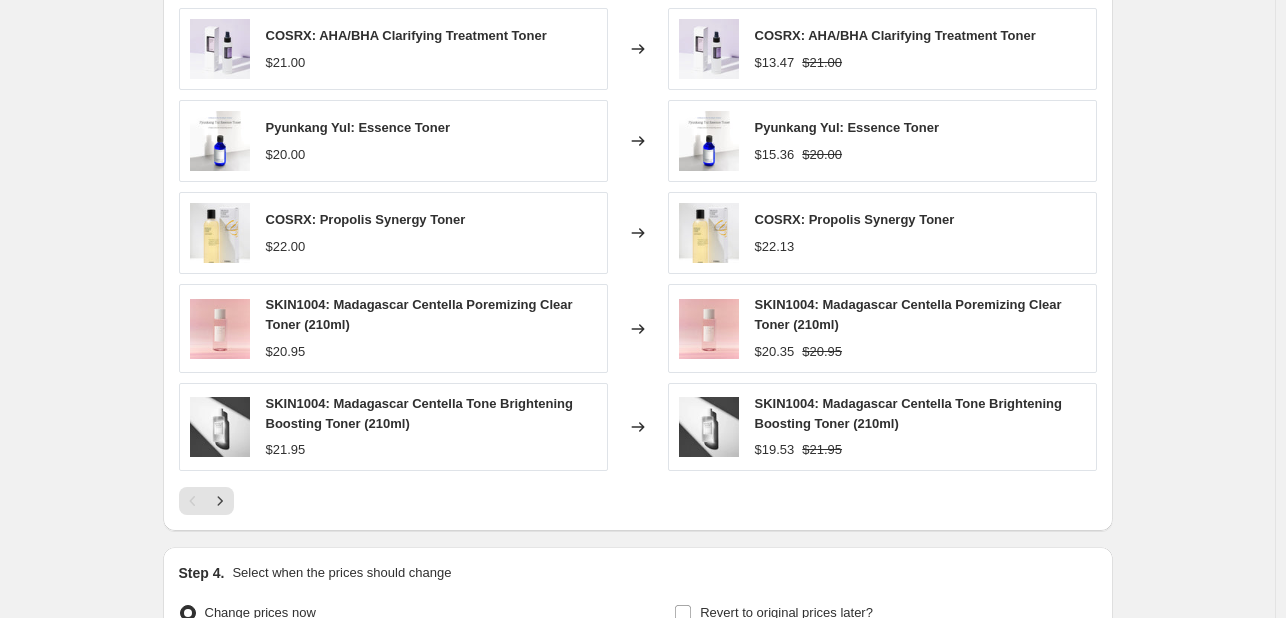 scroll, scrollTop: 1500, scrollLeft: 0, axis: vertical 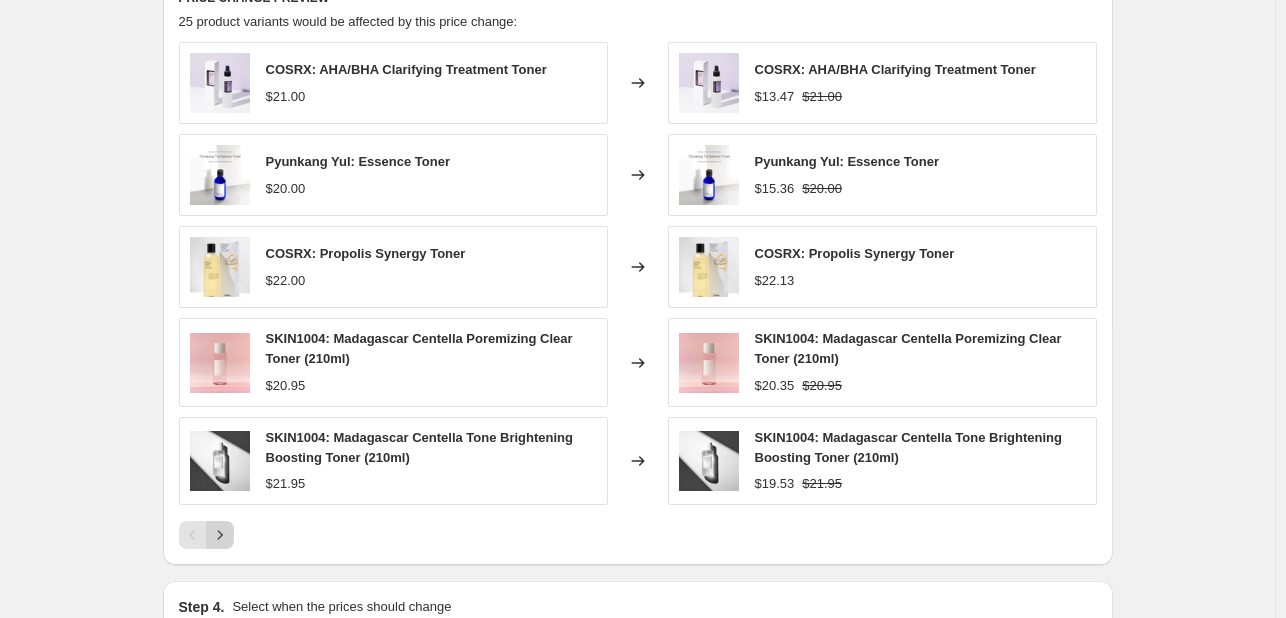 click 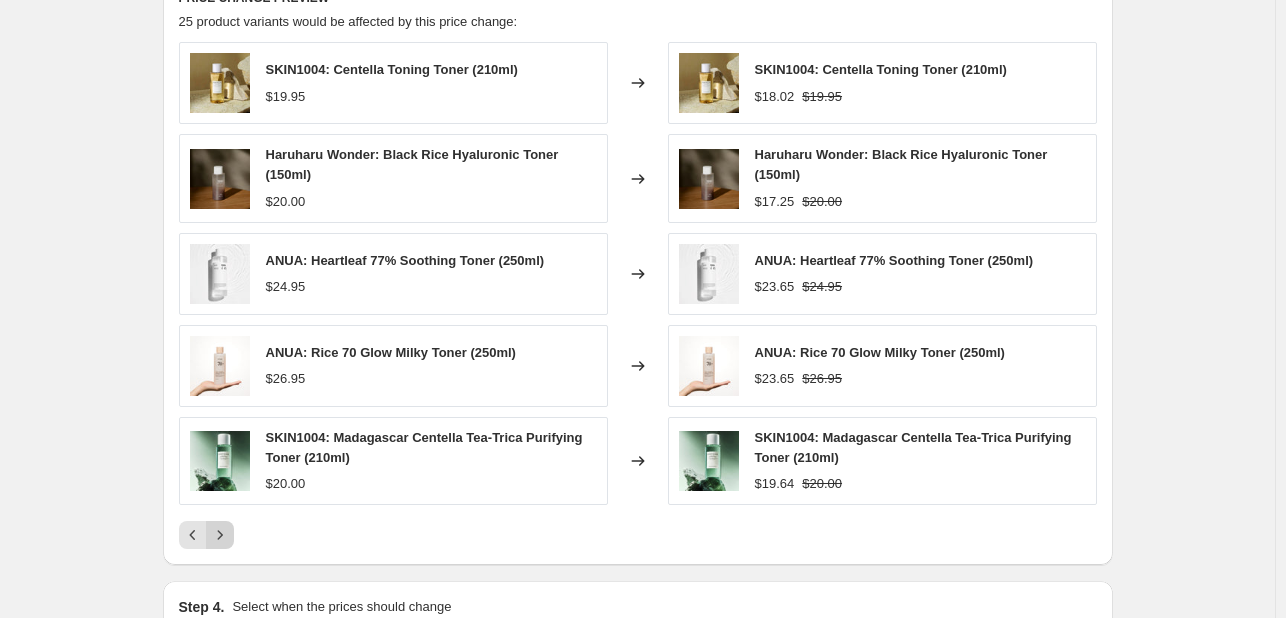click 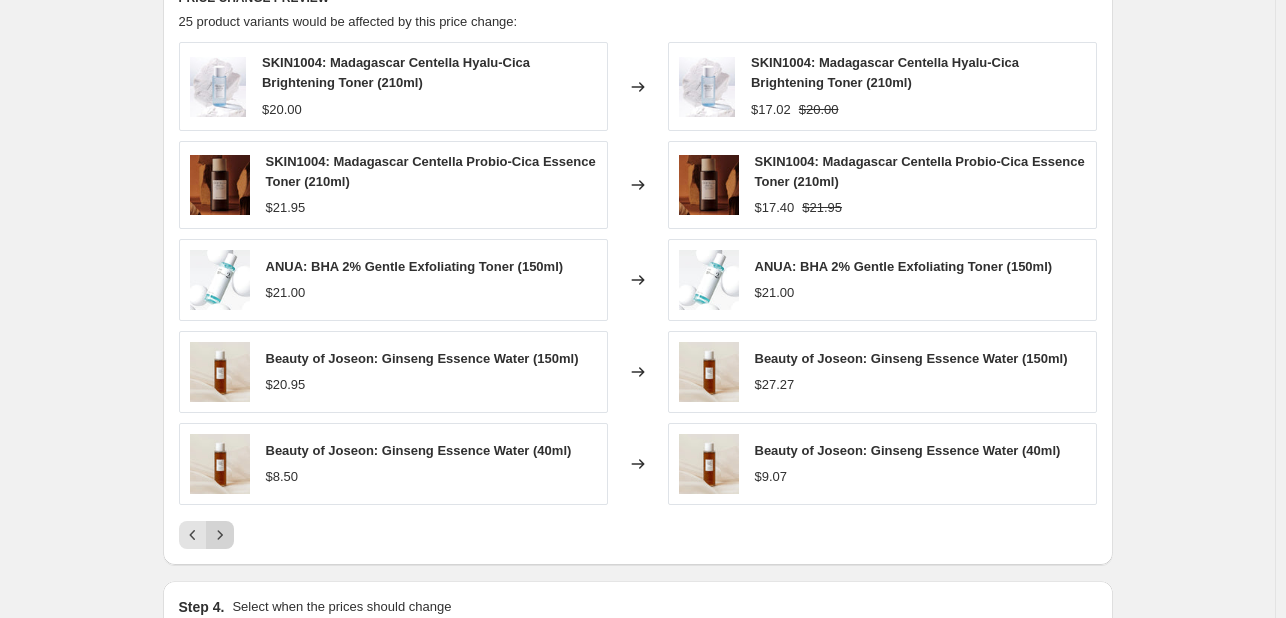 click 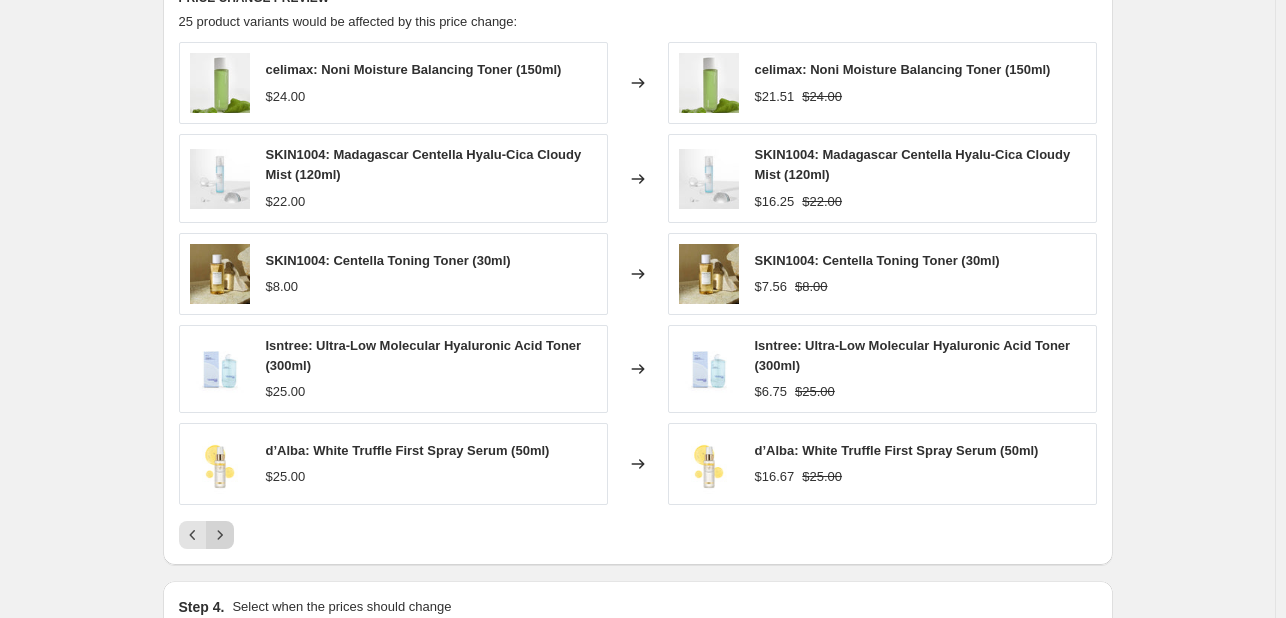click 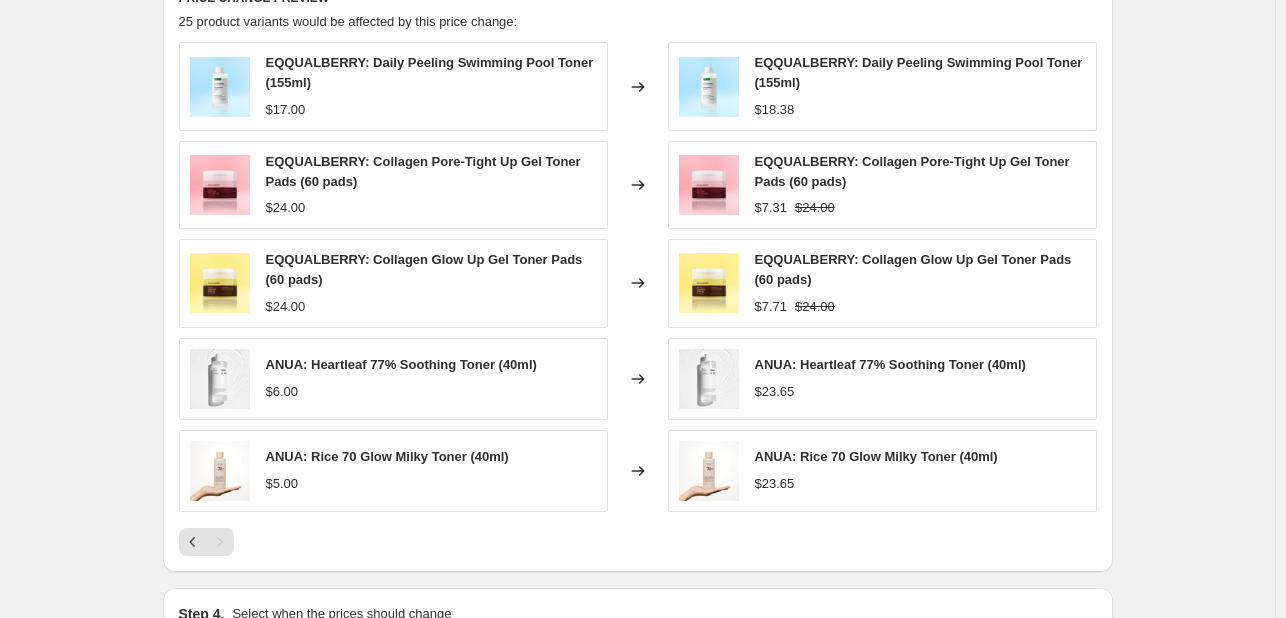 click 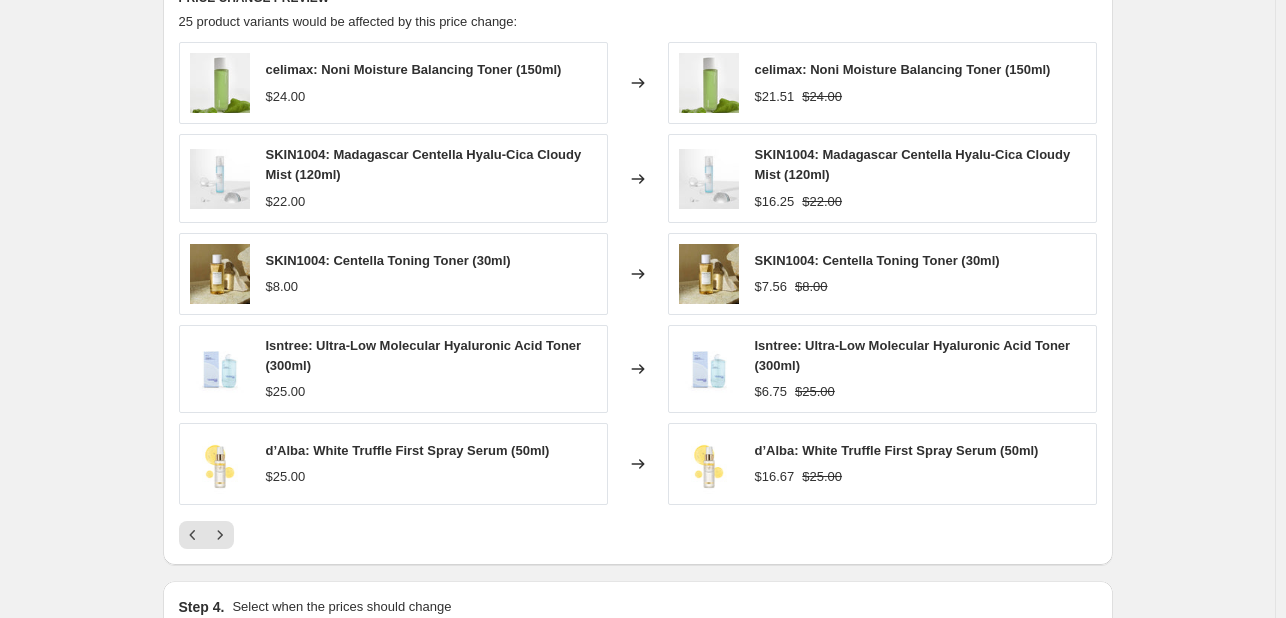 click 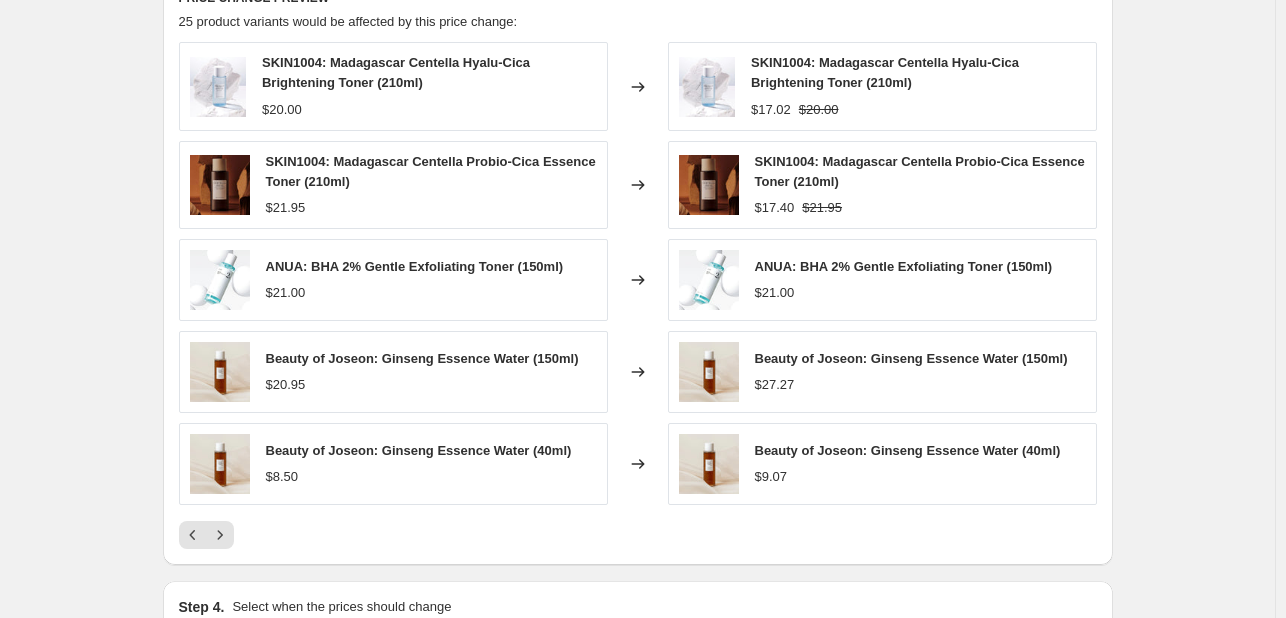 click 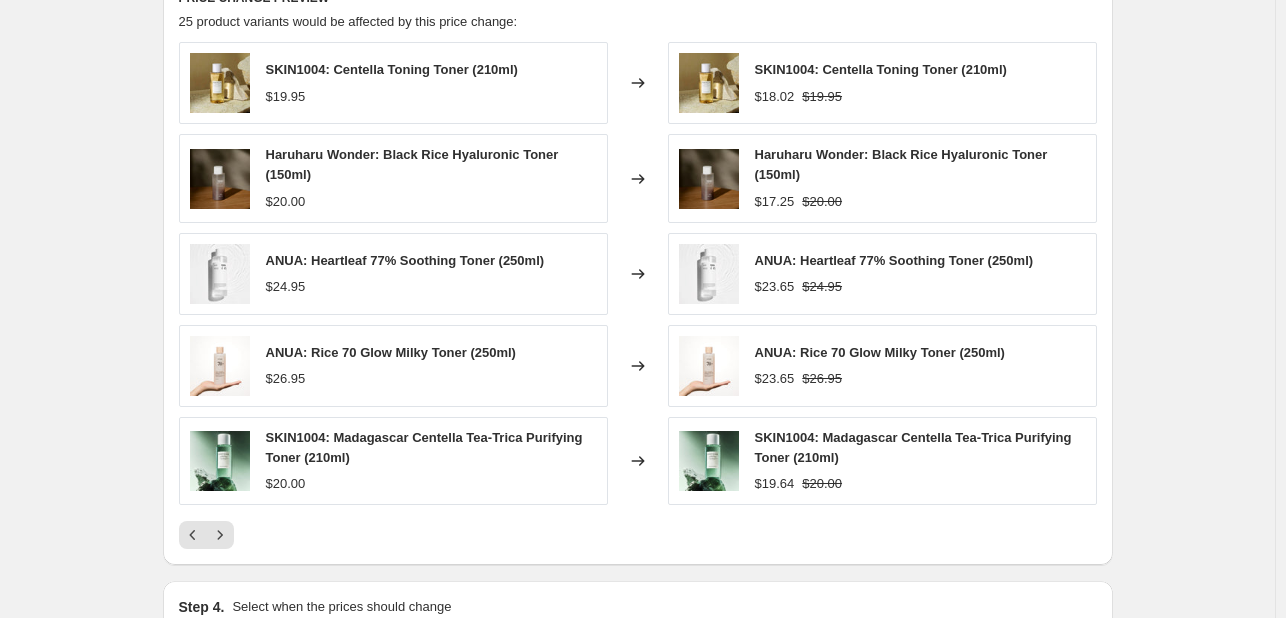 click 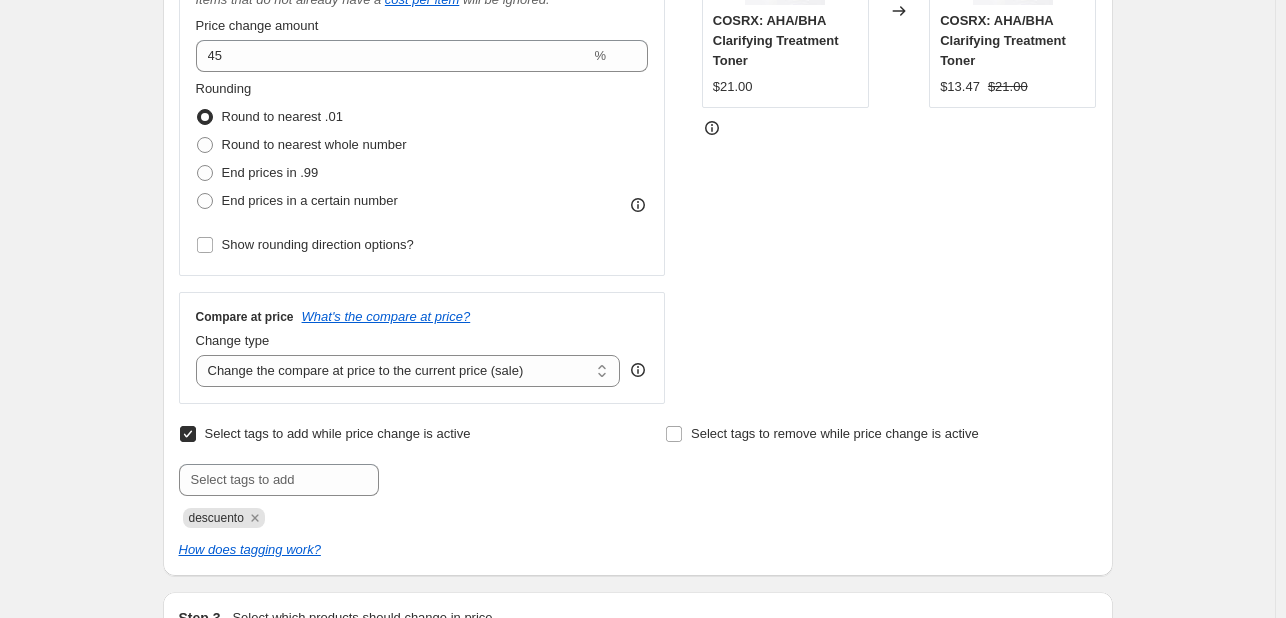scroll, scrollTop: 500, scrollLeft: 0, axis: vertical 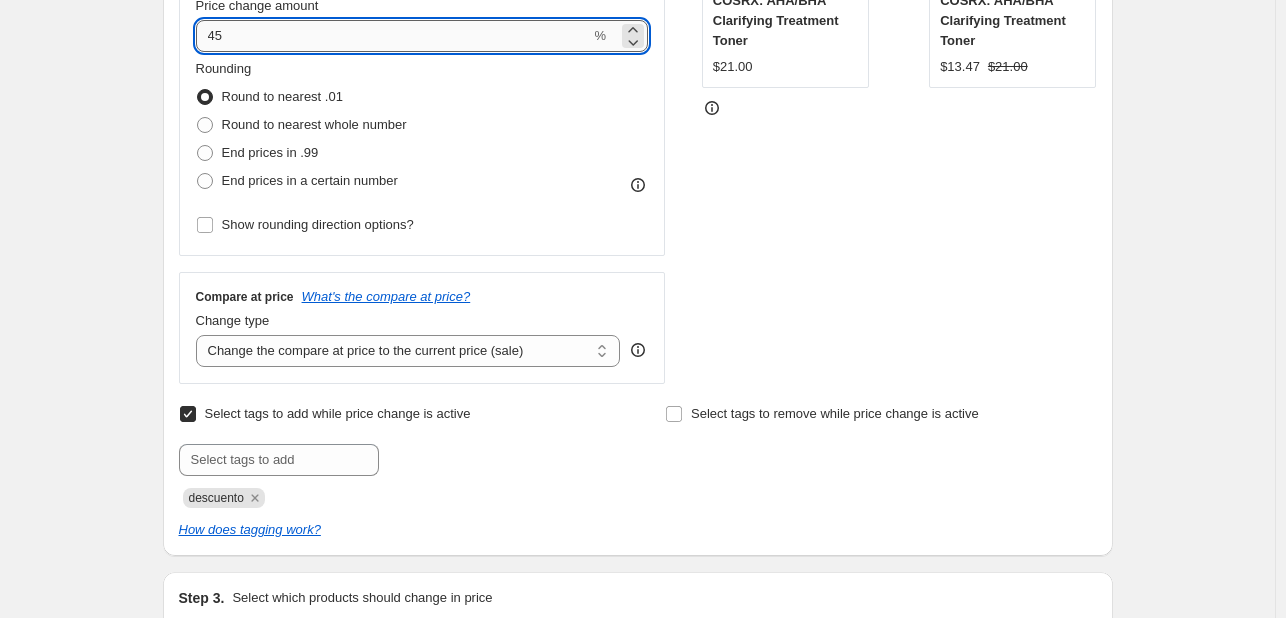 click on "45" at bounding box center [393, 36] 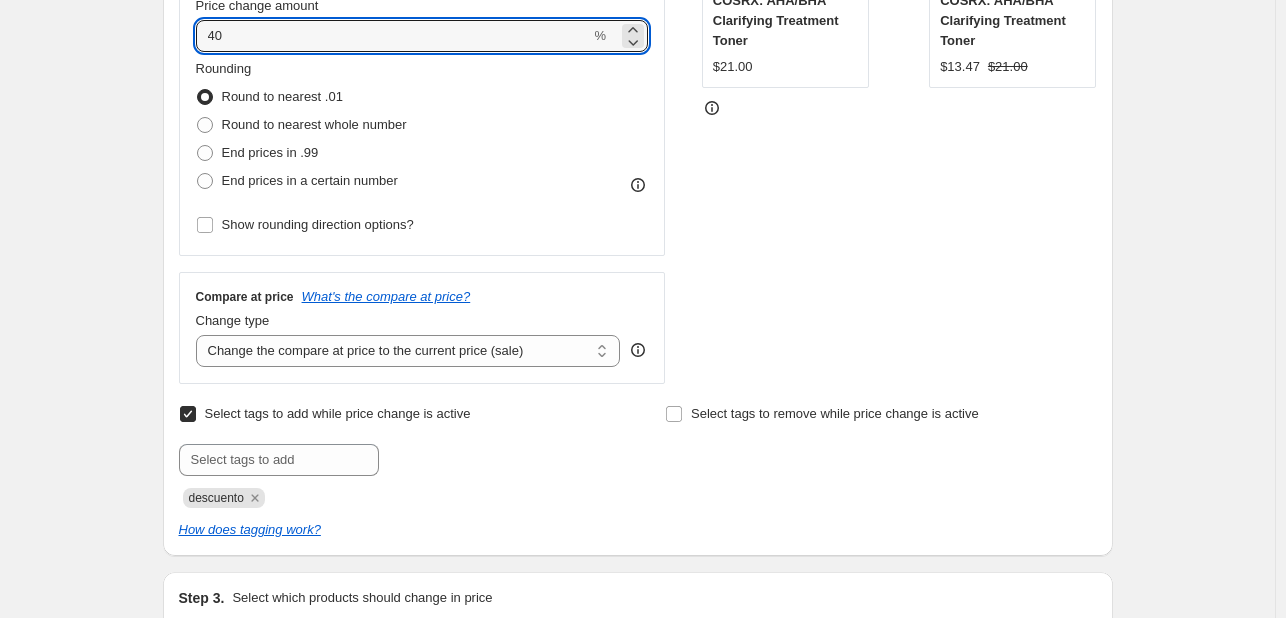 type on "40" 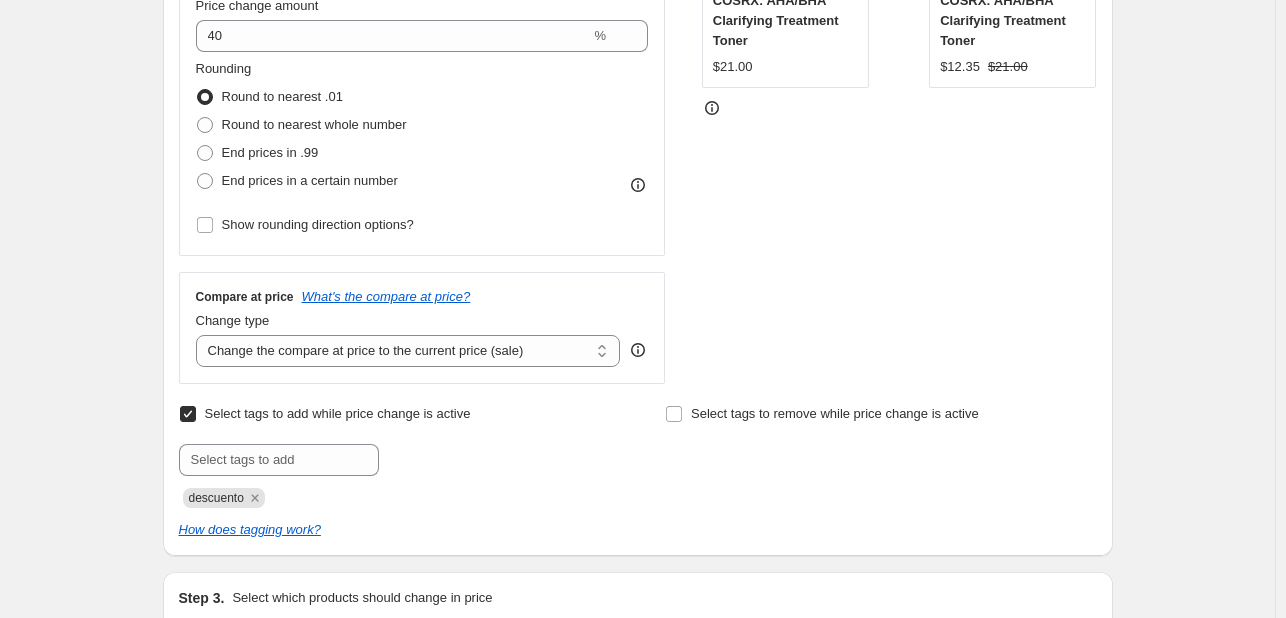 click on "STOREFRONT EXAMPLE COSRX: AHA/BHA Clarifying Treatment Toner $21.00 Changed to COSRX: AHA/BHA Clarifying Treatment Toner $12.35 $21.00" at bounding box center (899, 126) 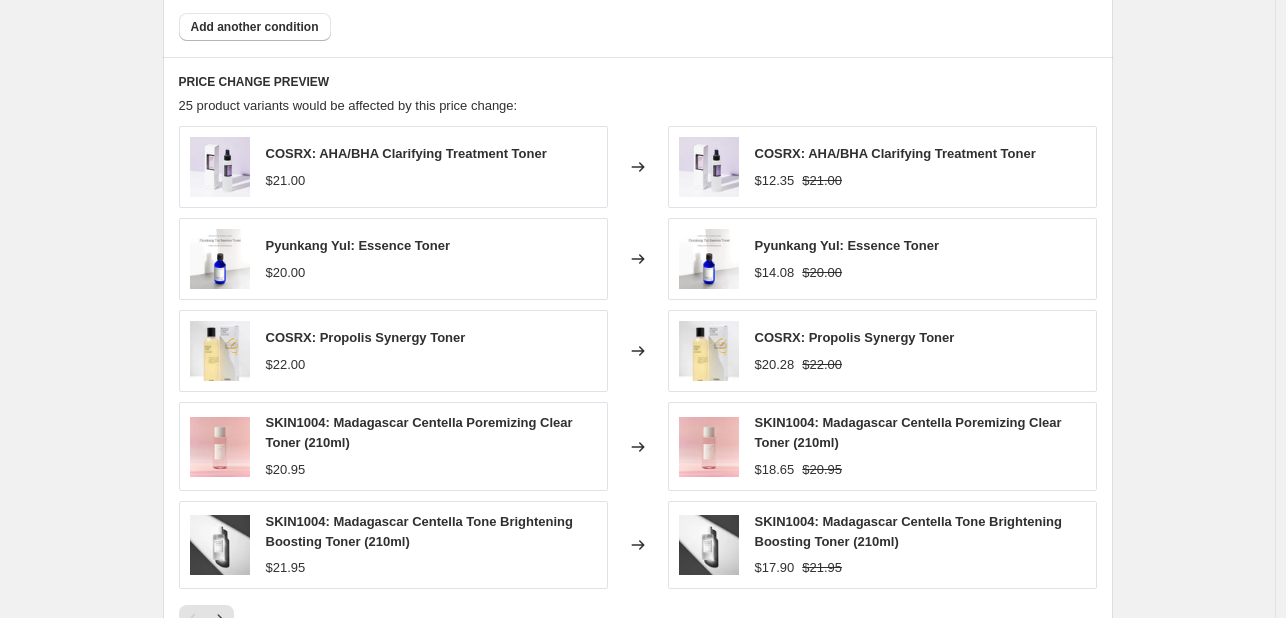 scroll, scrollTop: 1500, scrollLeft: 0, axis: vertical 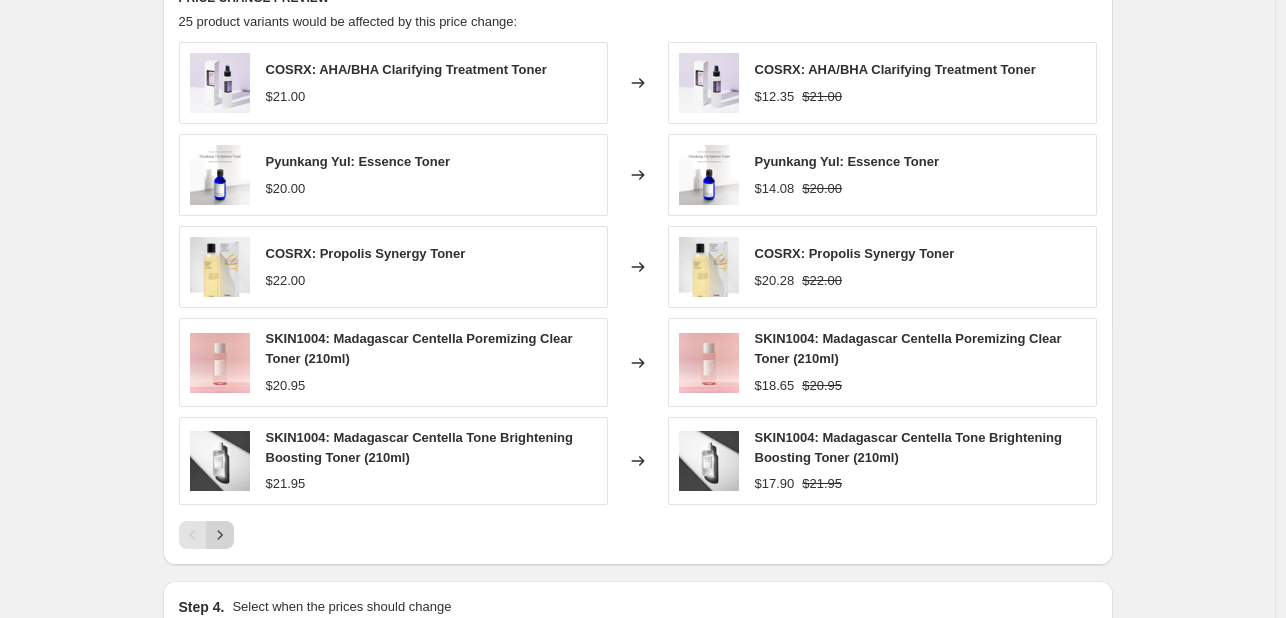 click 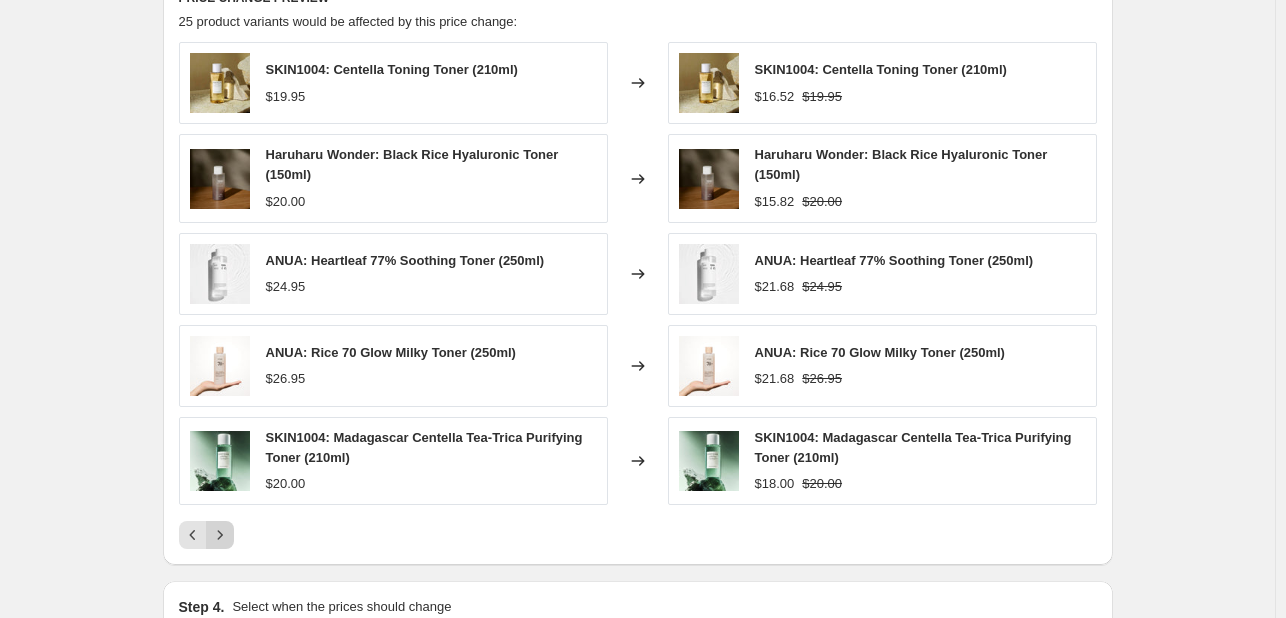 click at bounding box center [220, 535] 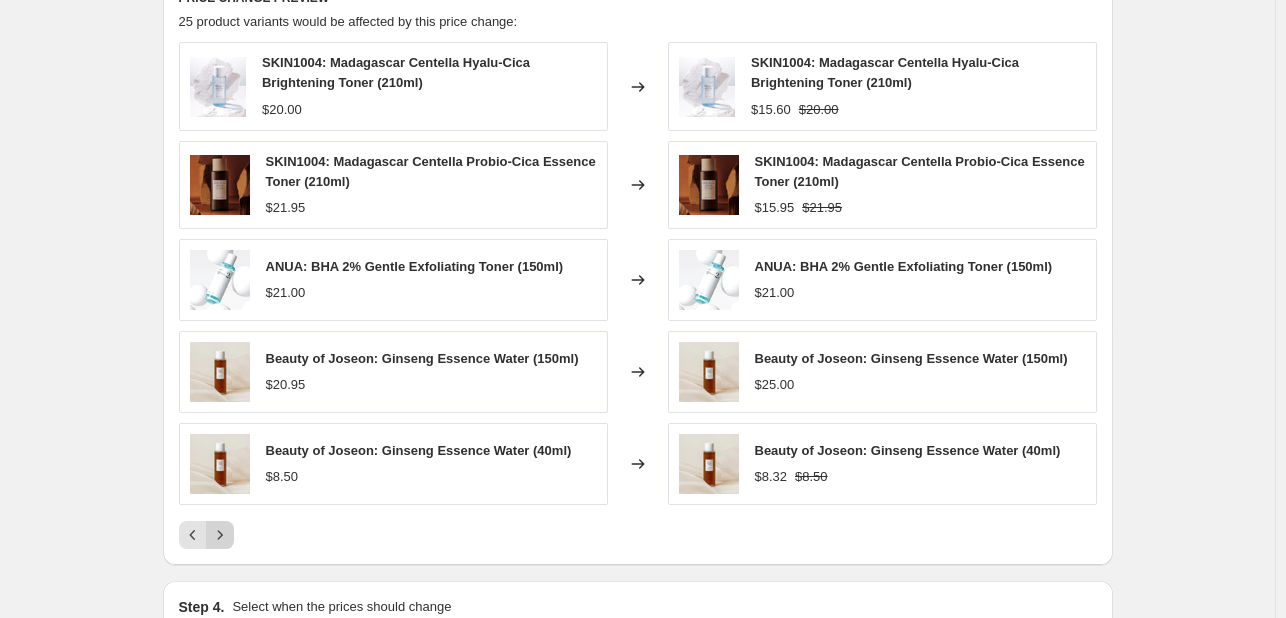 click at bounding box center (220, 535) 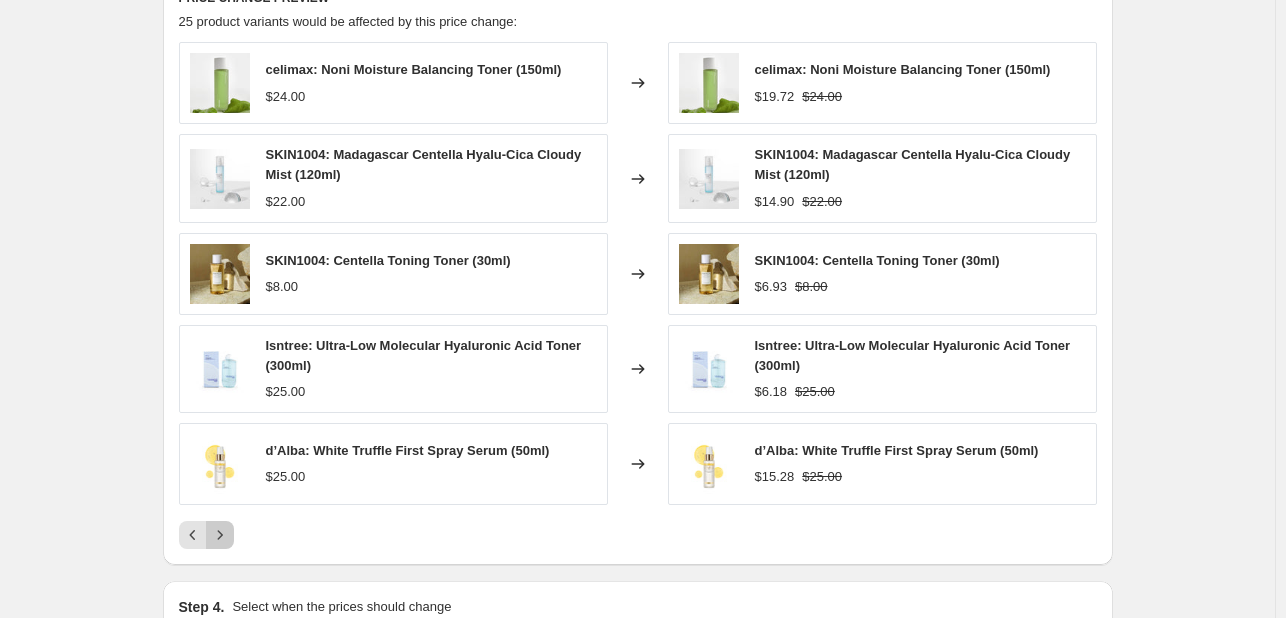 click at bounding box center [220, 535] 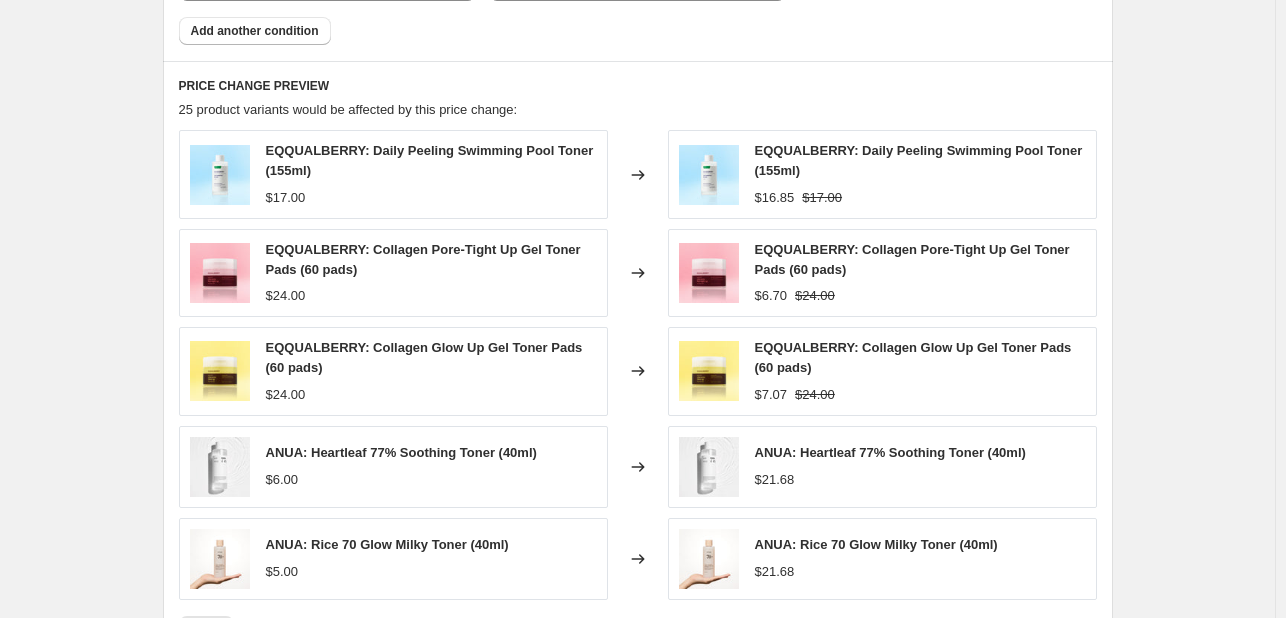 scroll, scrollTop: 1403, scrollLeft: 0, axis: vertical 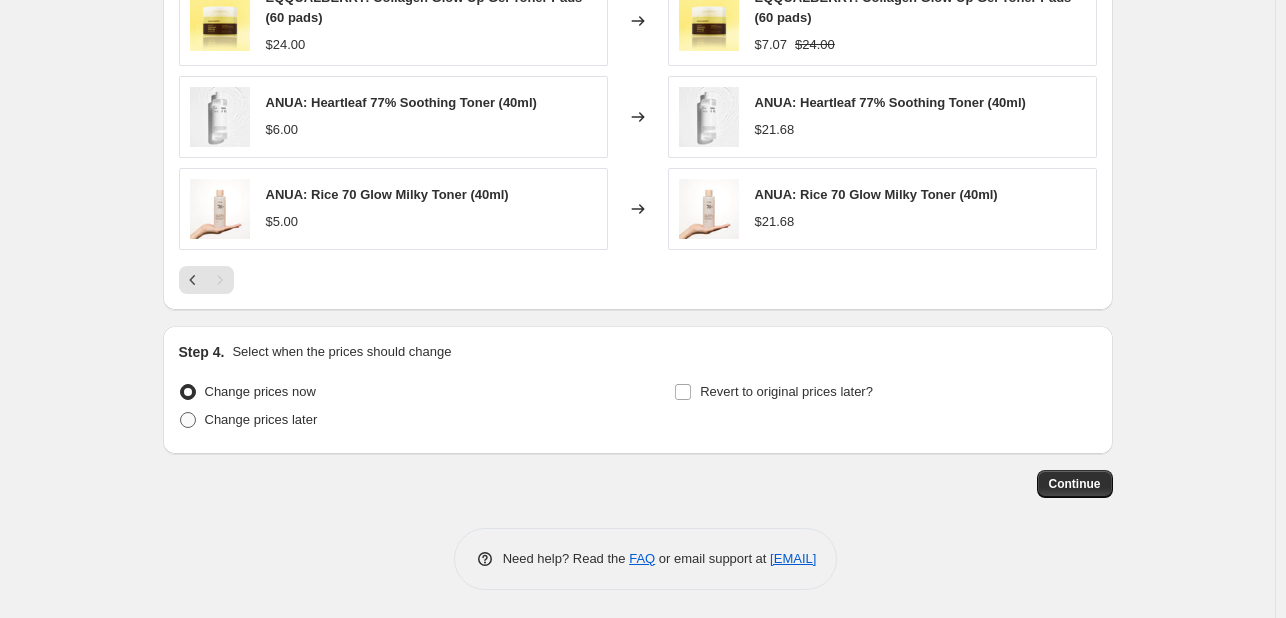 click on "Change prices later" at bounding box center (261, 419) 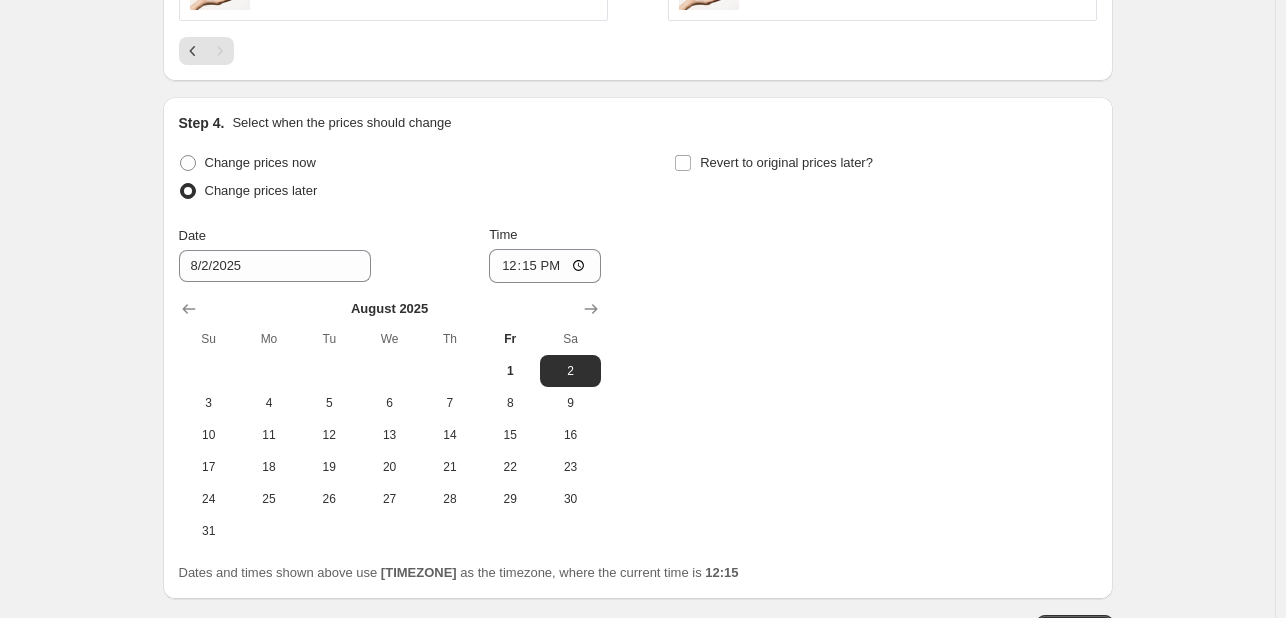 scroll, scrollTop: 2062, scrollLeft: 0, axis: vertical 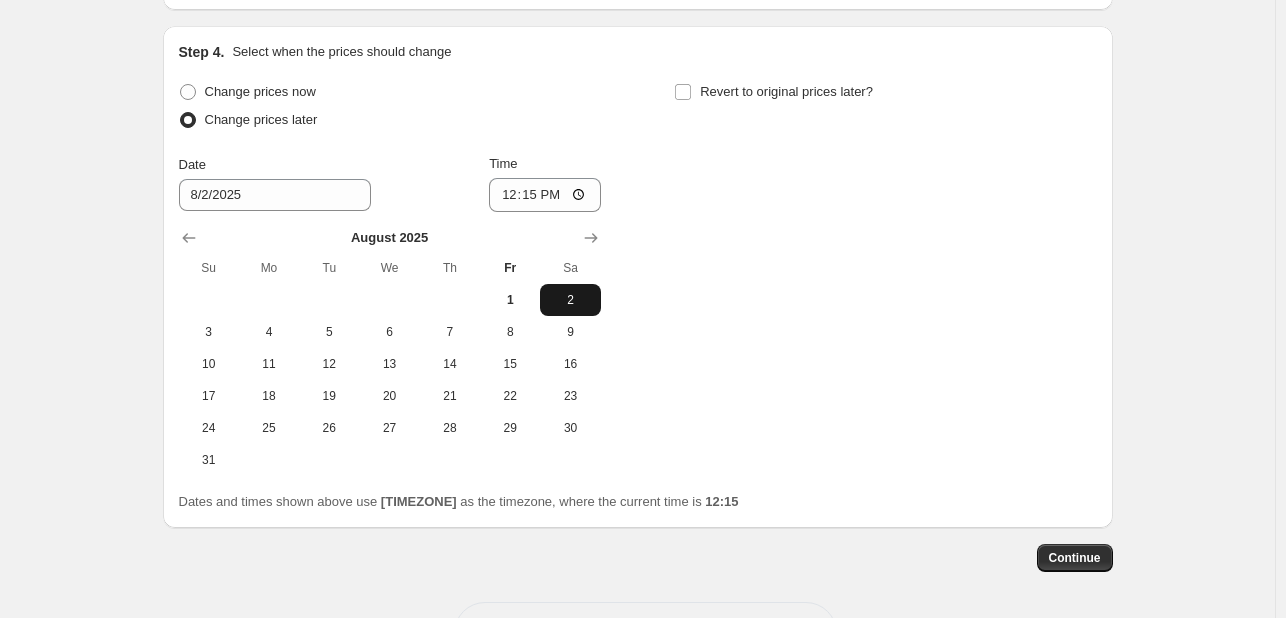 click on "2" at bounding box center [570, 300] 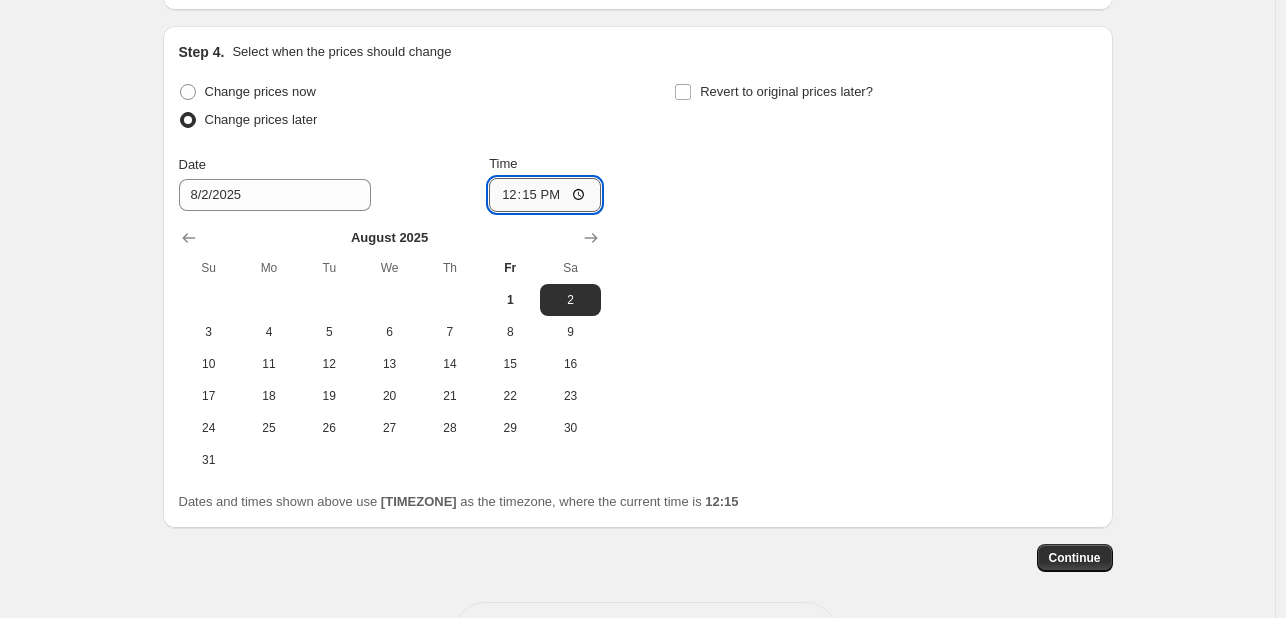 click on "12:15" at bounding box center (545, 195) 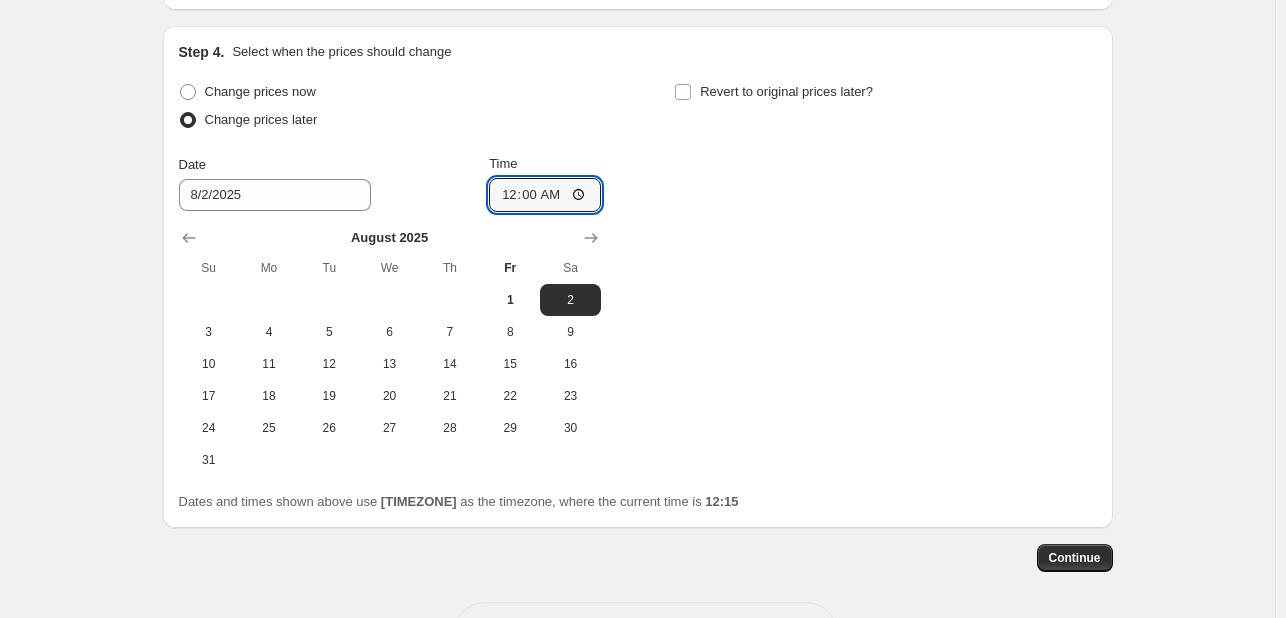 type on "00:00" 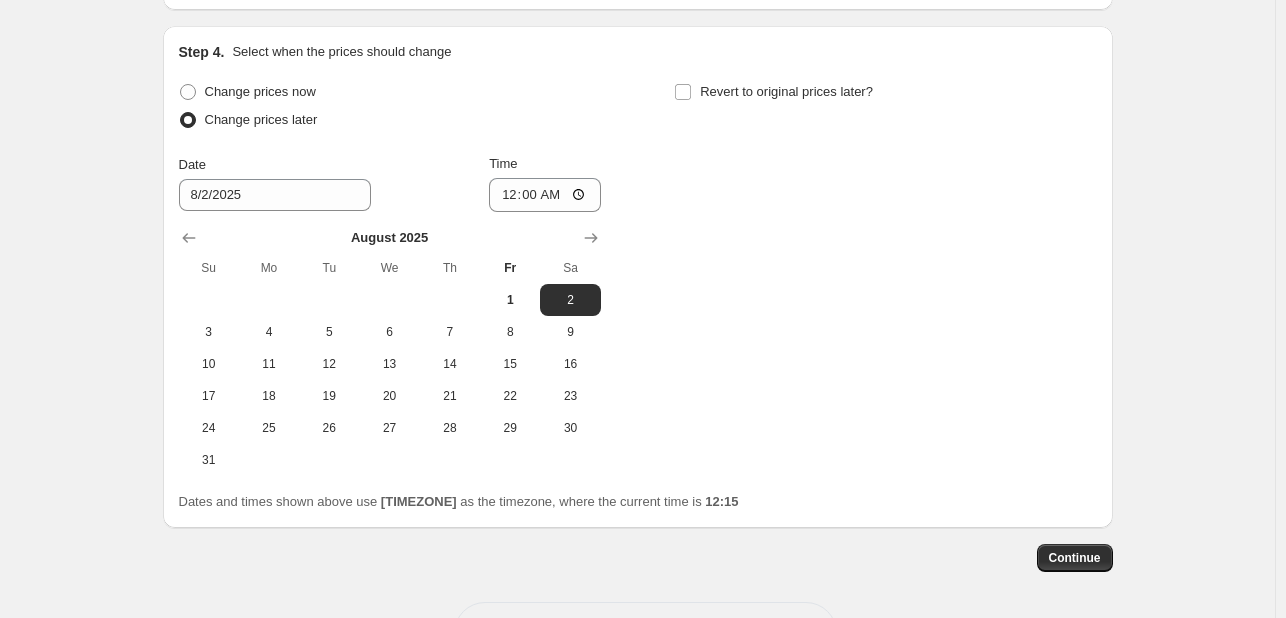 click on "Change prices now Change prices later Date [DATE] Time 00:00 August   2025 Su Mo Tu We Th Fr Sa 1 2 3 4 5 6 7 8 9 10 11 12 13 14 15 16 17 18 19 20 21 22 23 24 25 26 27 28 29 30 31 Revert to original prices later?" at bounding box center (638, 277) 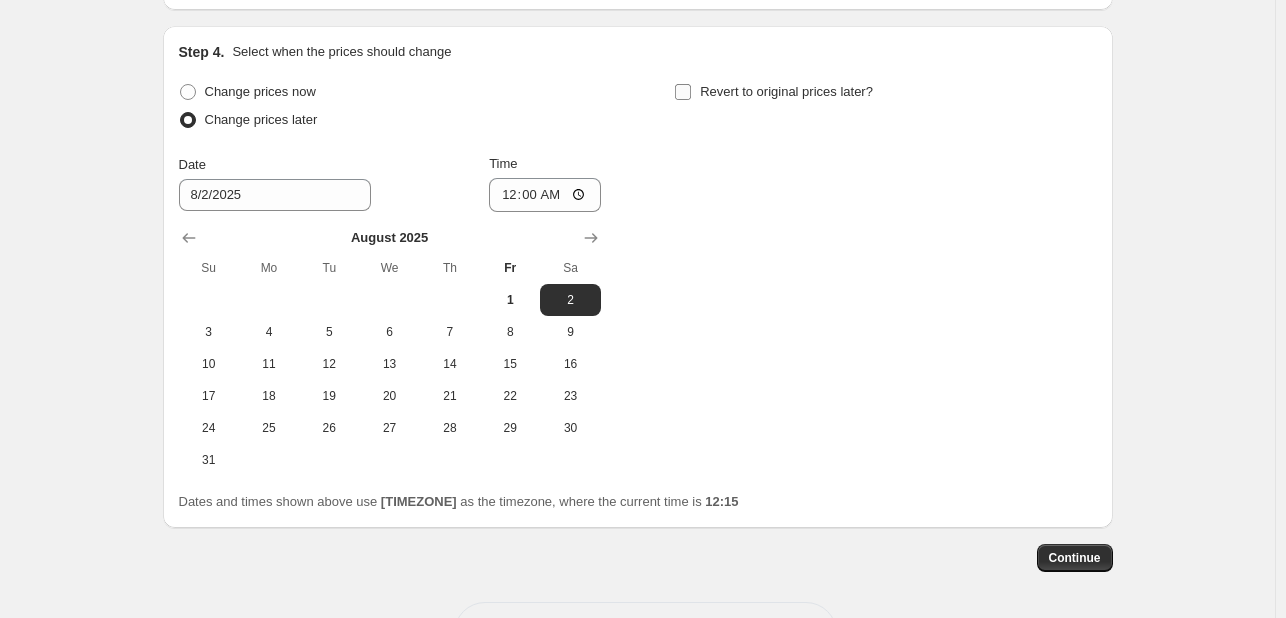 click on "Revert to original prices later?" at bounding box center (786, 91) 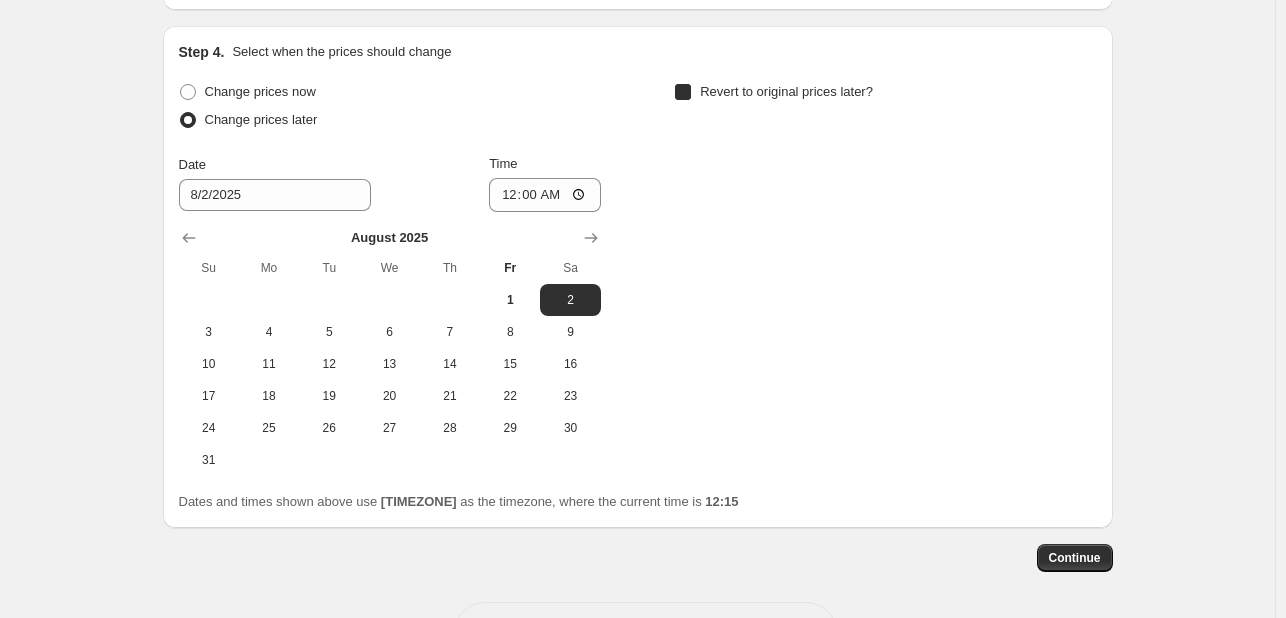 checkbox on "true" 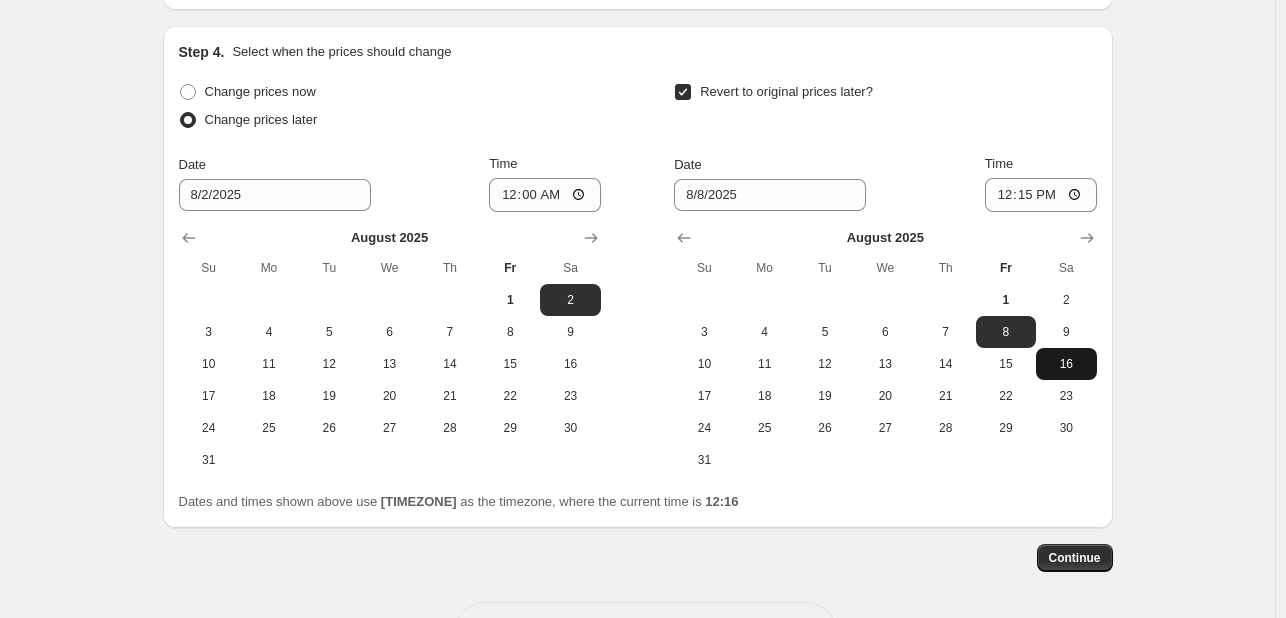 click on "16" at bounding box center [1066, 364] 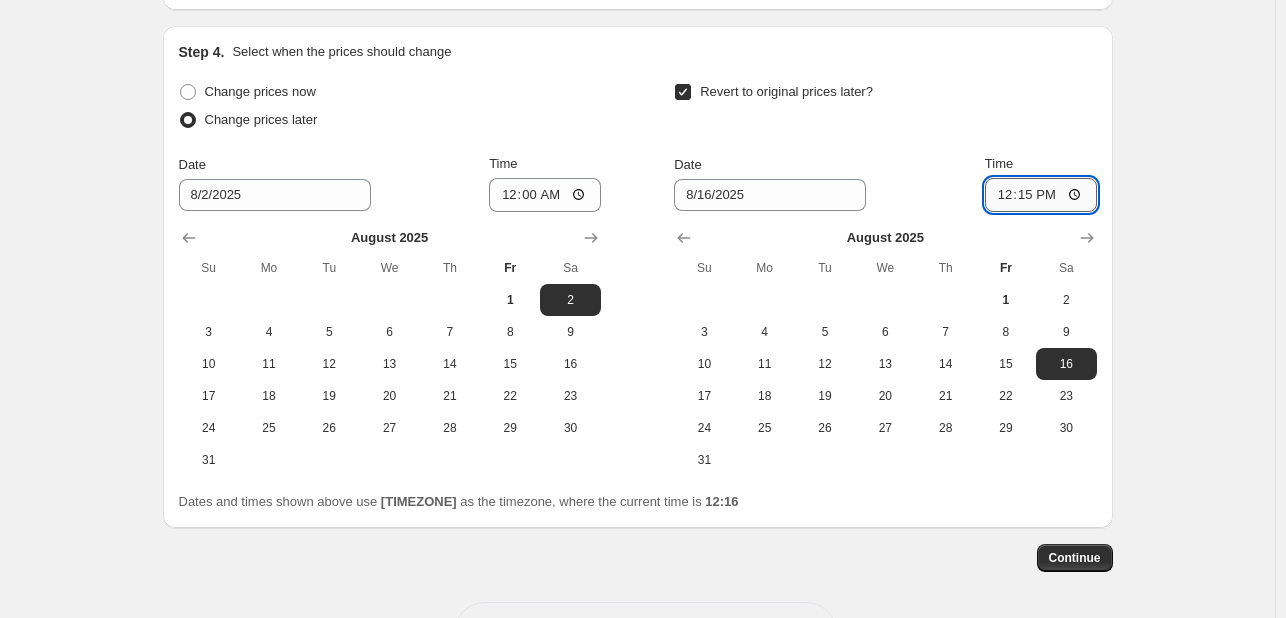 click on "12:15" at bounding box center (1041, 195) 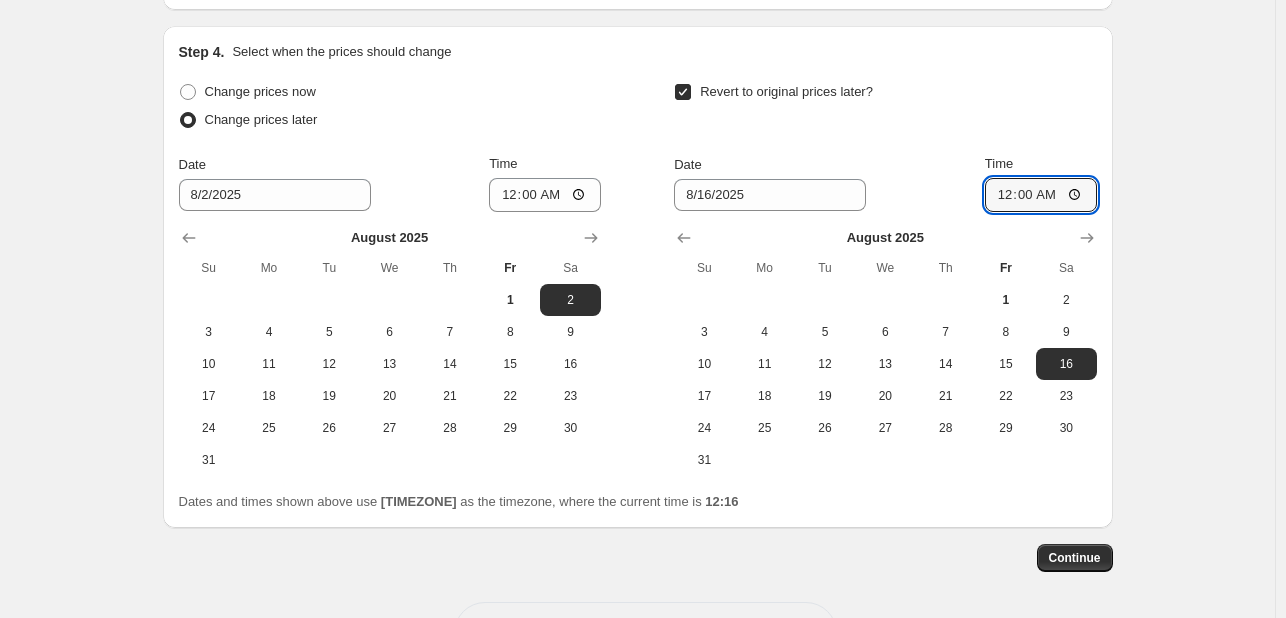 type on "00:00" 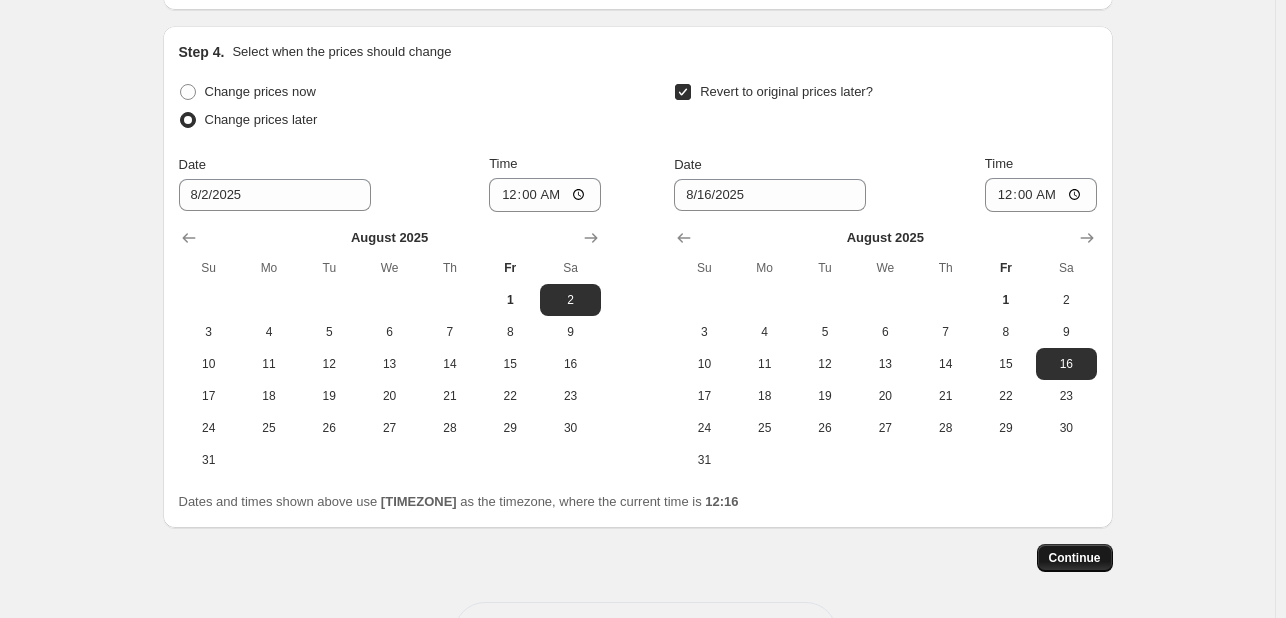 click on "Continue" at bounding box center (1075, 558) 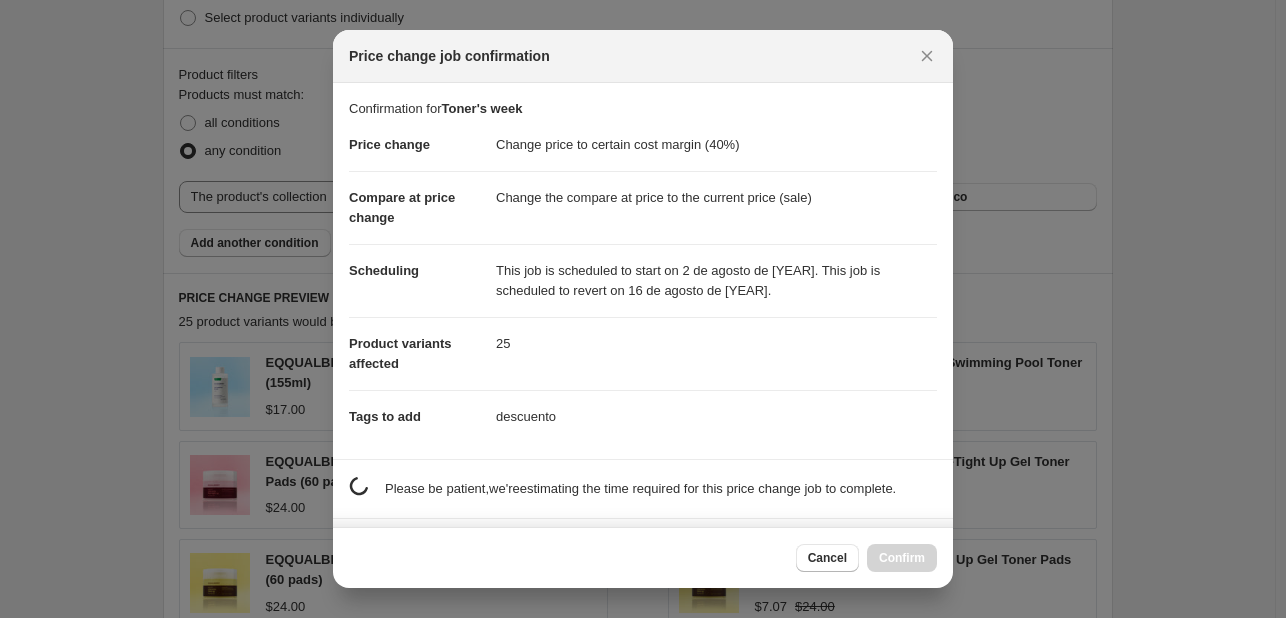 scroll, scrollTop: 0, scrollLeft: 0, axis: both 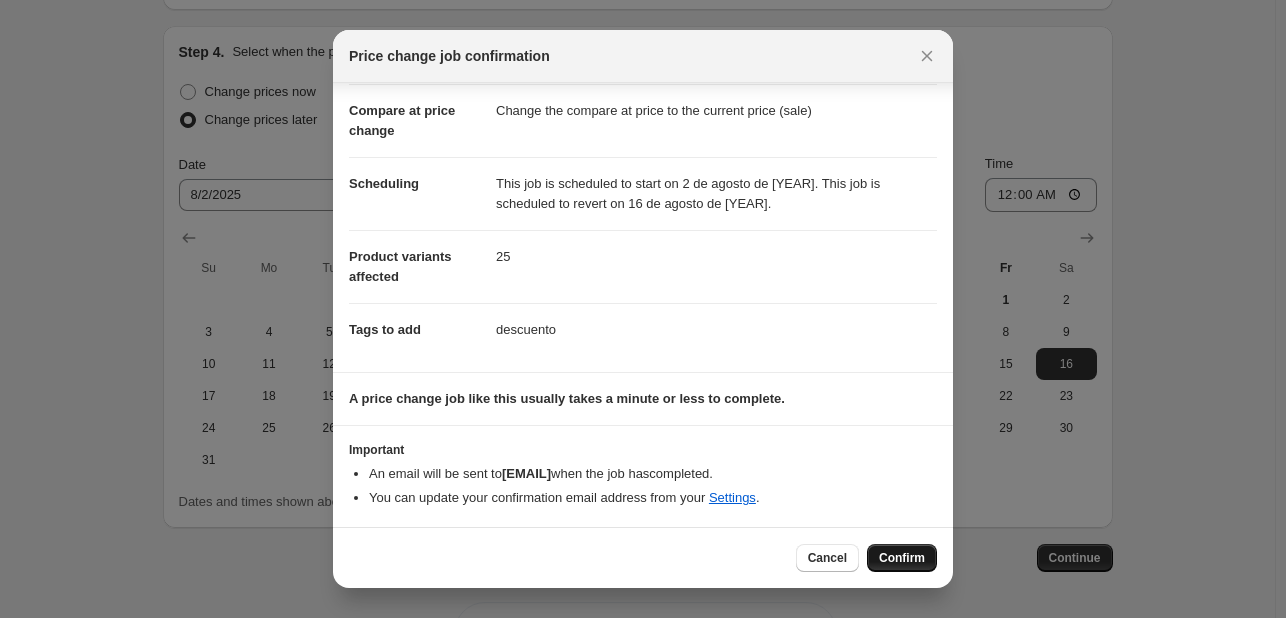 click on "Confirm" at bounding box center (902, 558) 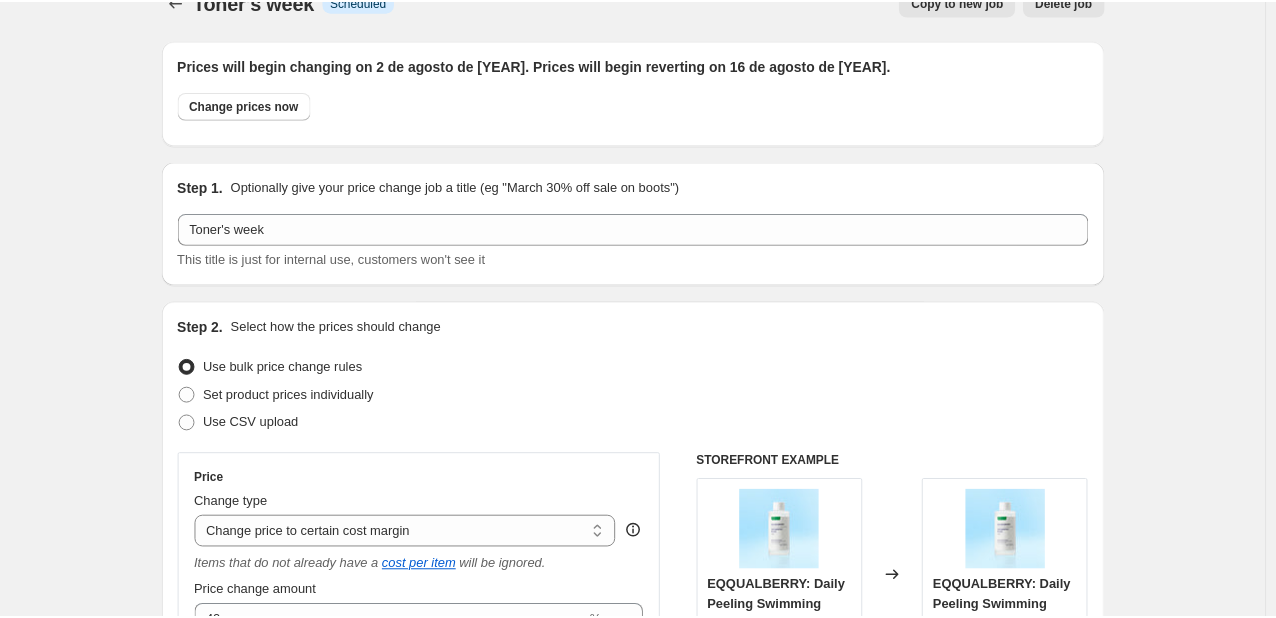 scroll, scrollTop: 0, scrollLeft: 0, axis: both 